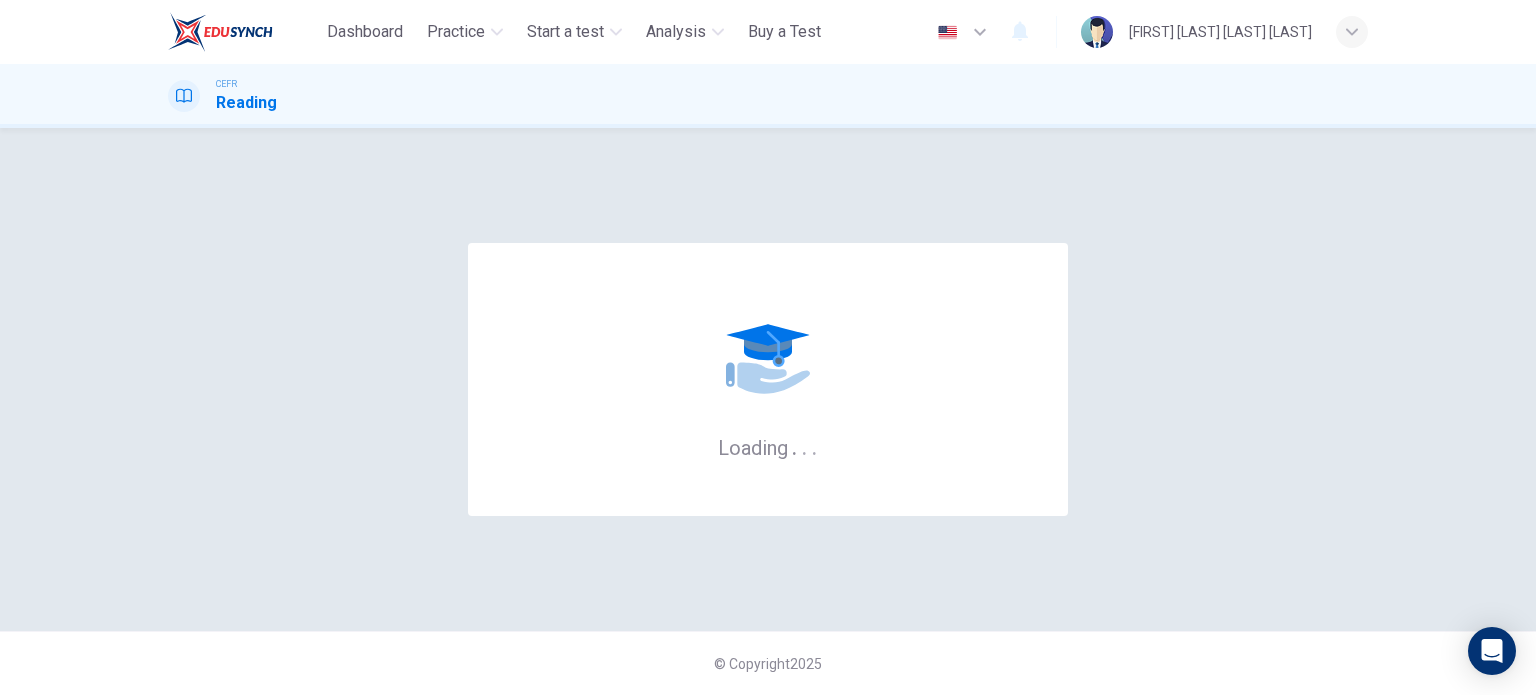 scroll, scrollTop: 0, scrollLeft: 0, axis: both 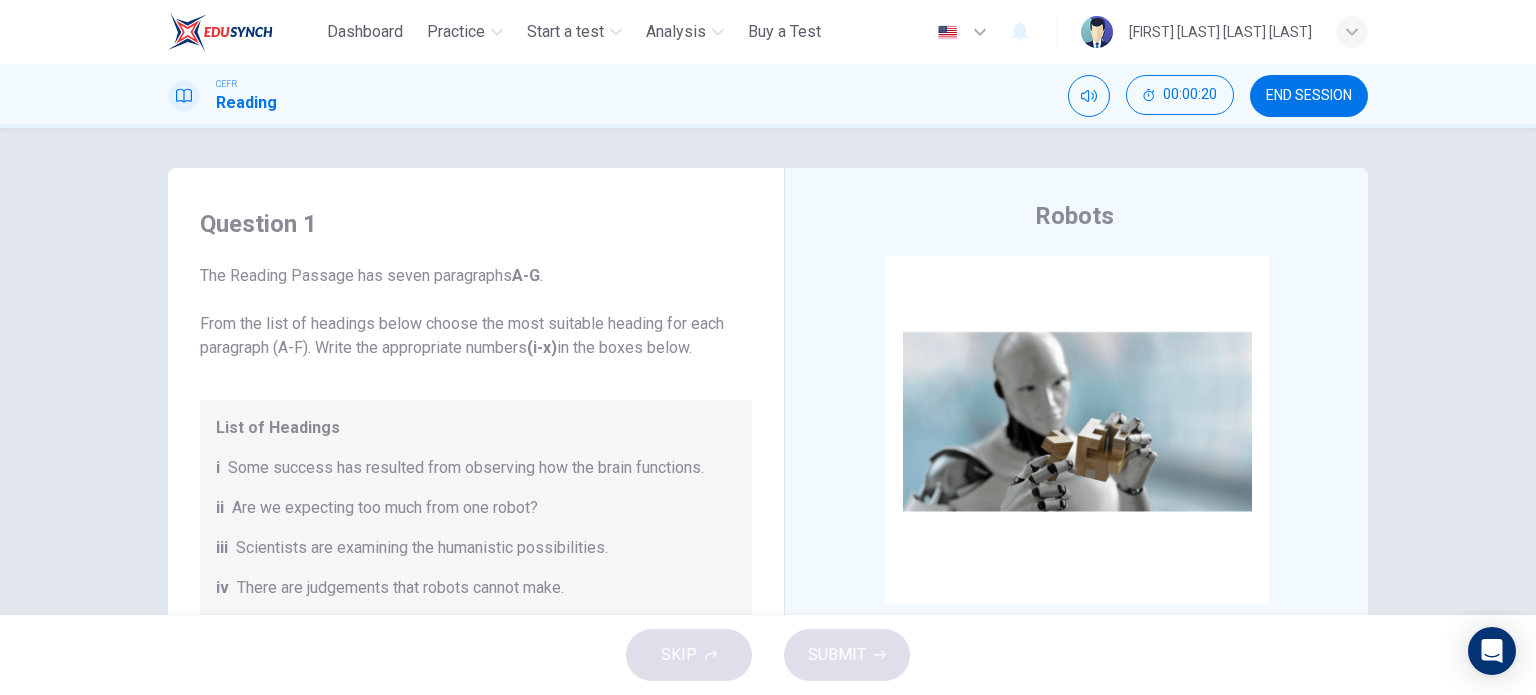 click on "Some success has resulted from observing how the brain functions." at bounding box center (466, 468) 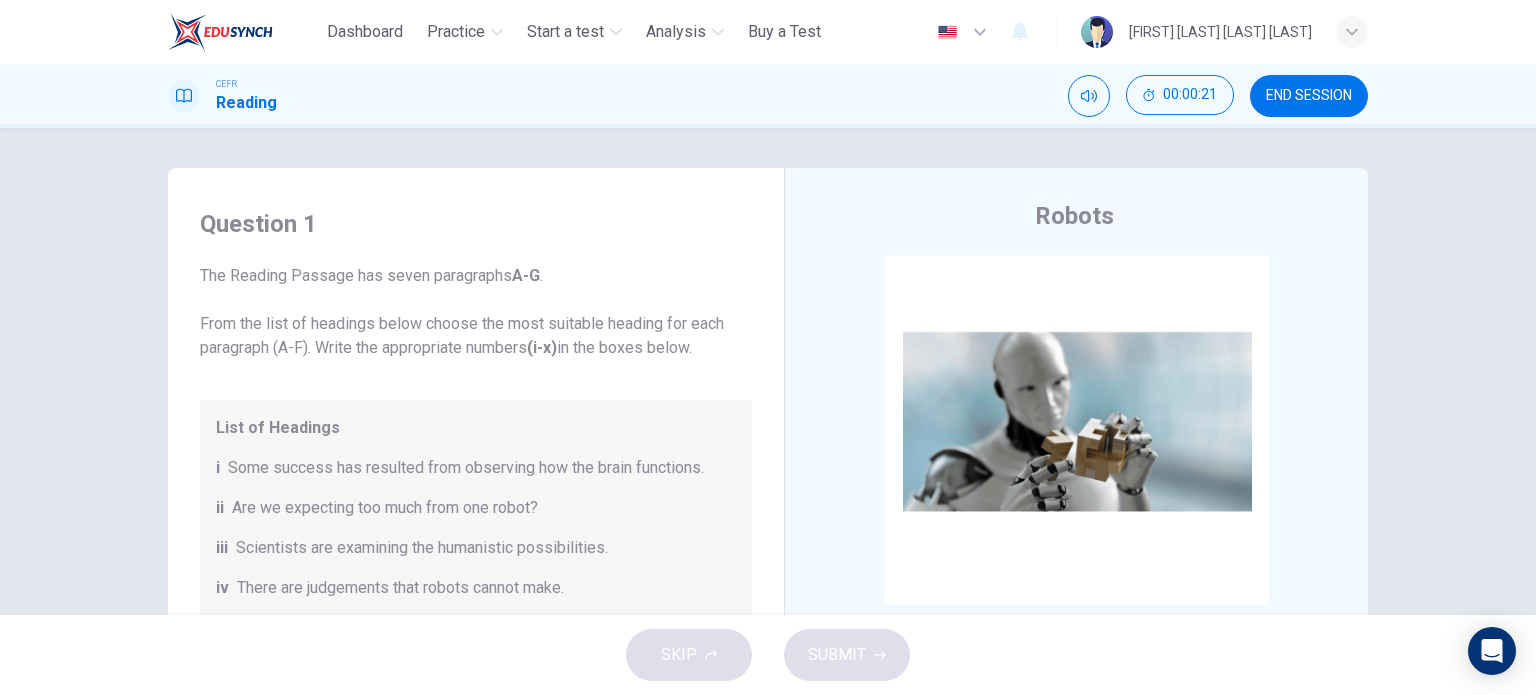 click on "Some success has resulted from observing how the brain functions." at bounding box center [466, 468] 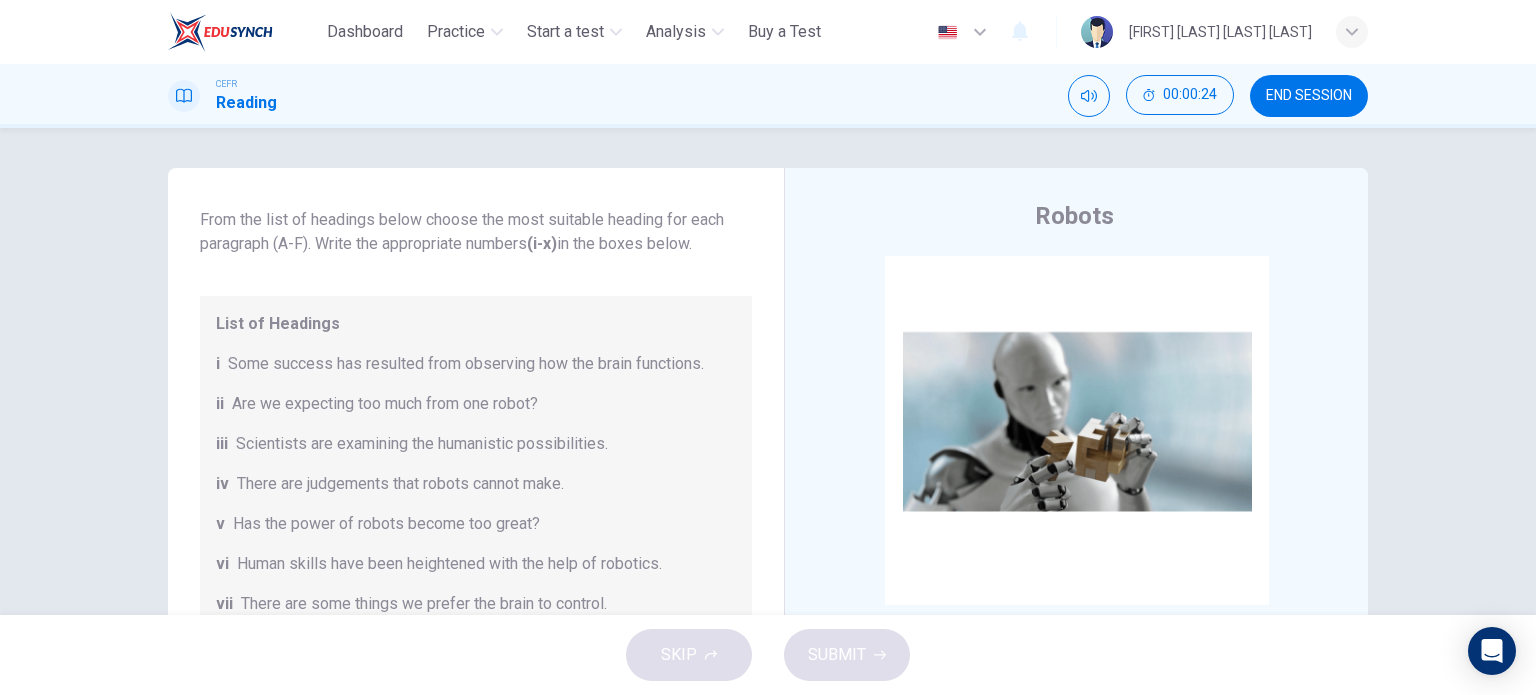 scroll, scrollTop: 0, scrollLeft: 0, axis: both 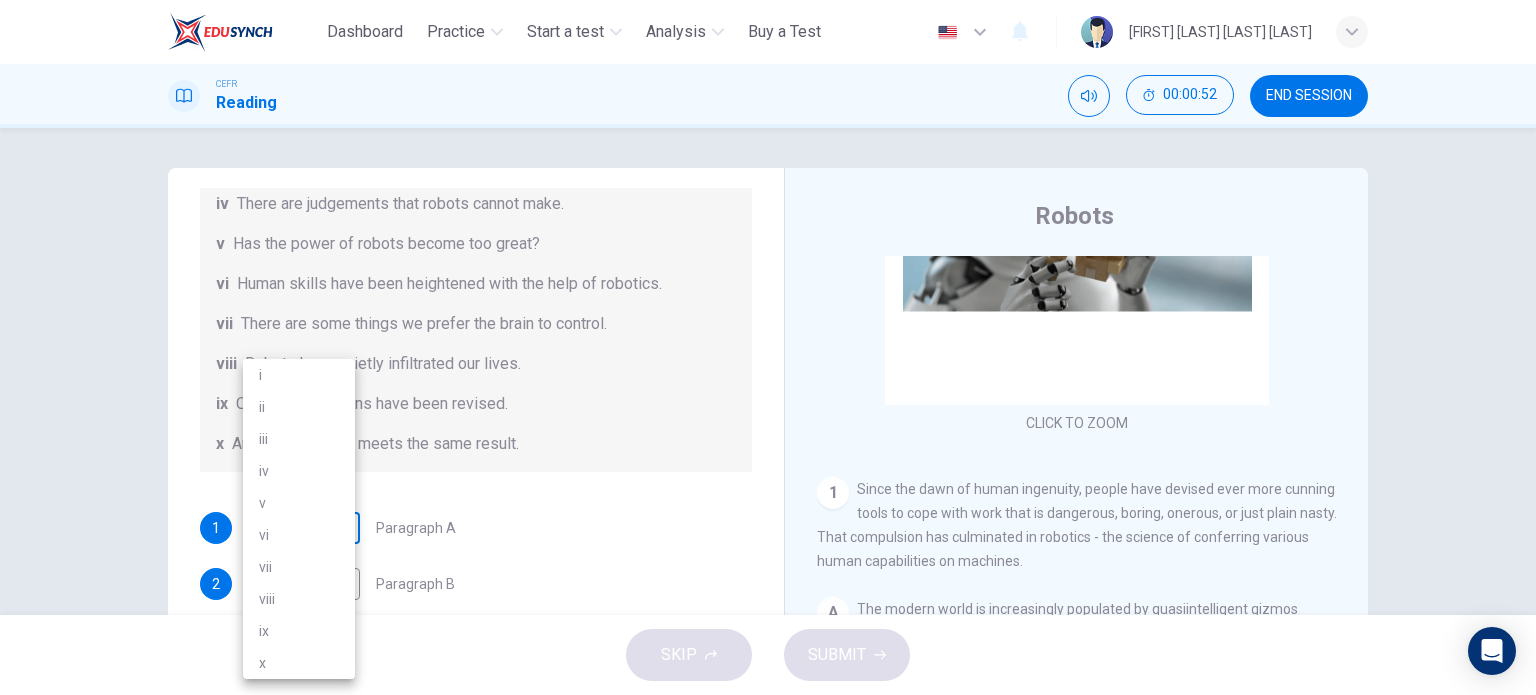 click on "This site uses cookies, as explained in our  Privacy Policy . If you agree to the use of cookies, please click the Accept button and continue to browse our site.   Privacy Policy Accept Dashboard Practice Start a test Analysis Buy a Test English ** ​ [FIRST] [LAST] [LAST] [LAST] CEFR Reading 00:00:52 END SESSION Question 1 The Reading Passage has seven paragraphs  A-G .  From the list of headings below choose the most suitable heading for each
paragraph (A-F).
Write the appropriate numbers  (i-x)  in the boxes below. List of Headings i Some success has resulted from observing how the brain functions. ii Are we expecting too much from one robot? iii Scientists are examining the humanistic possibilities. iv There are judgements that robots cannot make. v Has the power of robots become too great? vi Human skills have been heightened with the help of robotics. vii There are some things we prefer the brain to control. viii Robots have quietly infiltrated our lives. ix Original predictions have been revised. x 1 ​" at bounding box center [768, 347] 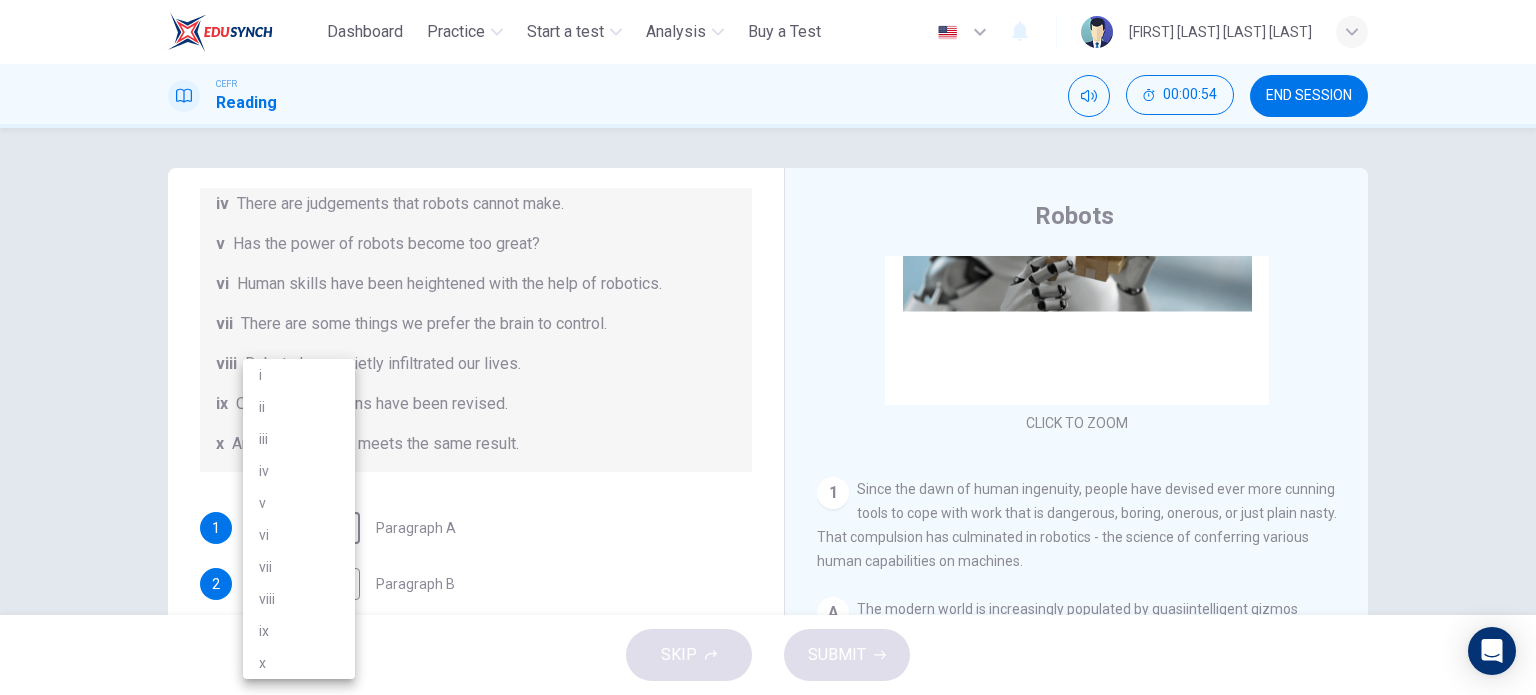 click at bounding box center [768, 347] 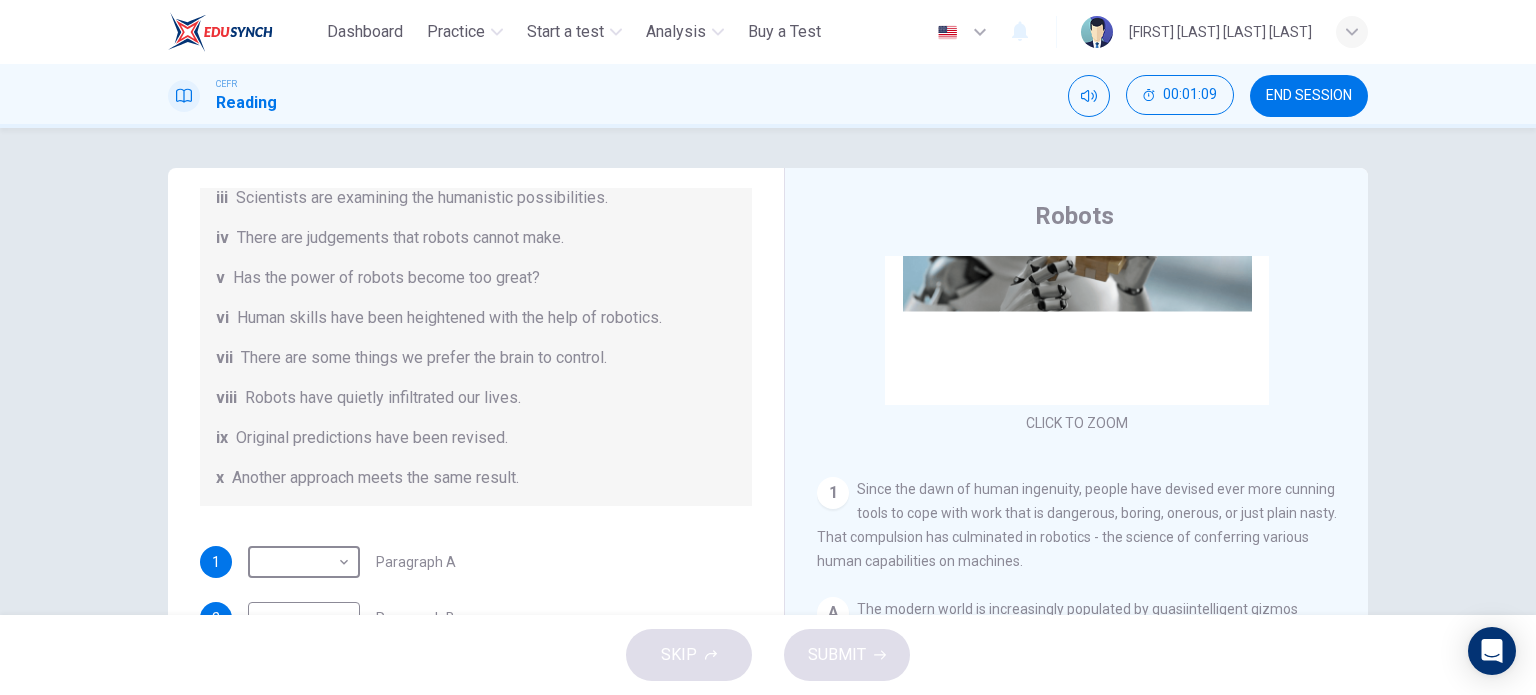 scroll, scrollTop: 384, scrollLeft: 0, axis: vertical 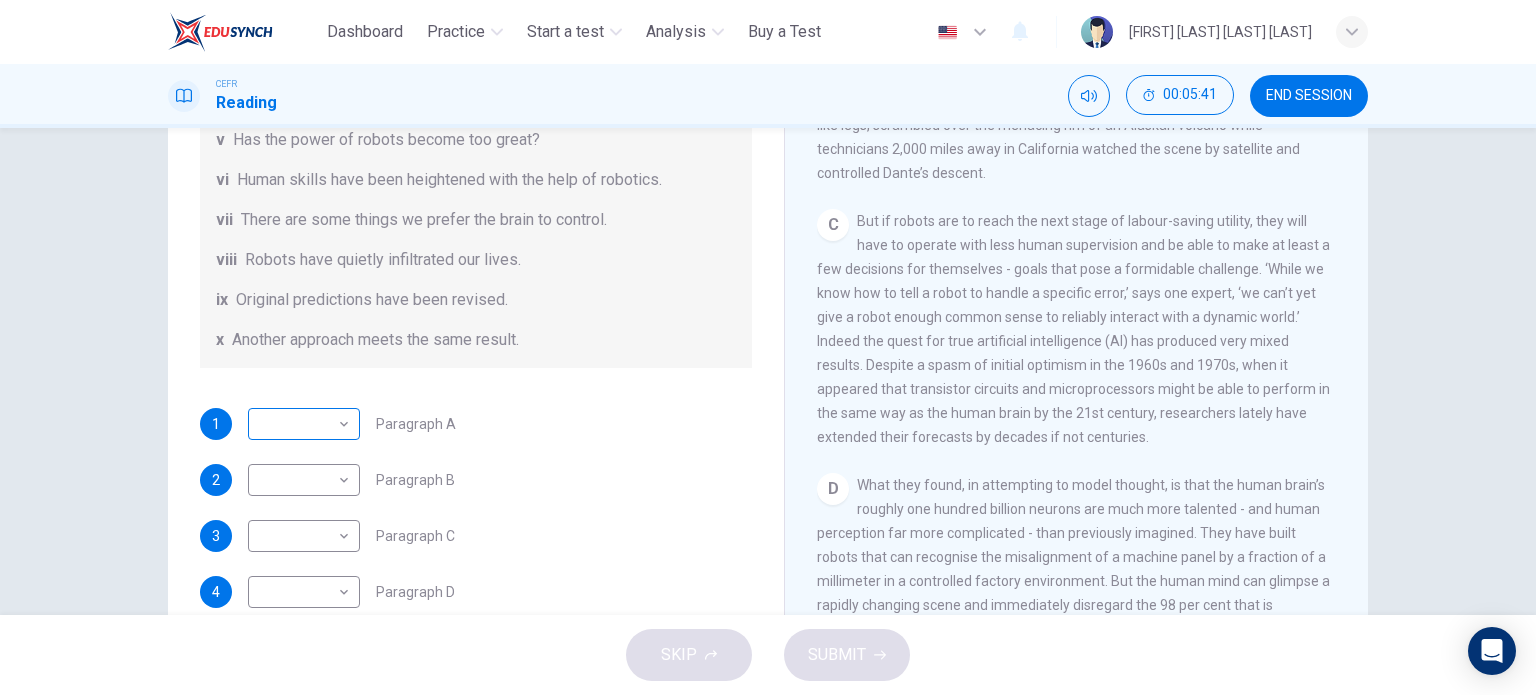 click on "This site uses cookies, as explained in our  Privacy Policy . If you agree to the use of cookies, please click the Accept button and continue to browse our site.   Privacy Policy Accept Dashboard Practice Start a test Analysis Buy a Test English ** ​ [FIRST] [LAST] [LAST] [LAST] CEFR Reading 00:05:41 END SESSION Question 1 The Reading Passage has seven paragraphs  A-G .  From the list of headings below choose the most suitable heading for each
paragraph (A-F).
Write the appropriate numbers  (i-x)  in the boxes below. List of Headings i Some success has resulted from observing how the brain functions. ii Are we expecting too much from one robot? iii Scientists are examining the humanistic possibilities. iv There are judgements that robots cannot make. v Has the power of robots become too great? vi Human skills have been heightened with the help of robotics. vii There are some things we prefer the brain to control. viii Robots have quietly infiltrated our lives. ix Original predictions have been revised. x 1 ​" at bounding box center [768, 347] 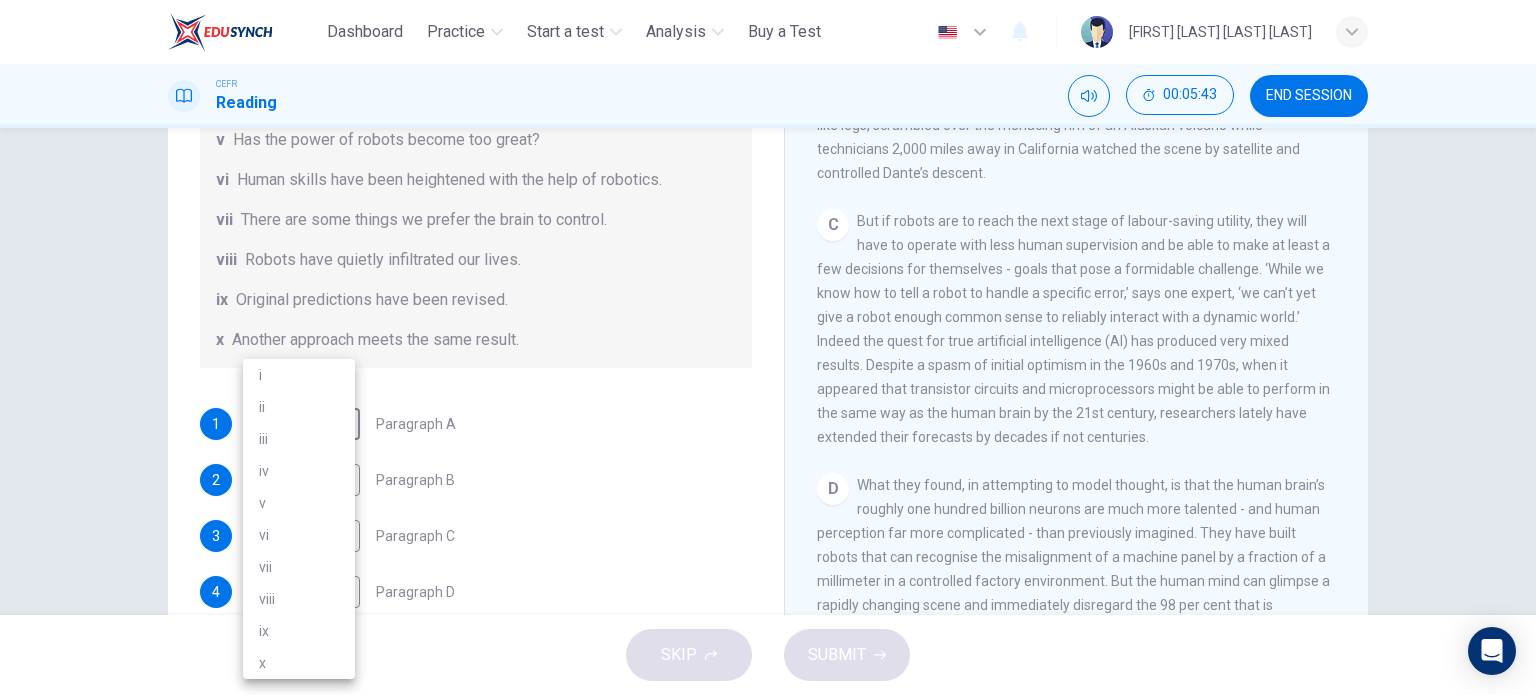 click at bounding box center (768, 347) 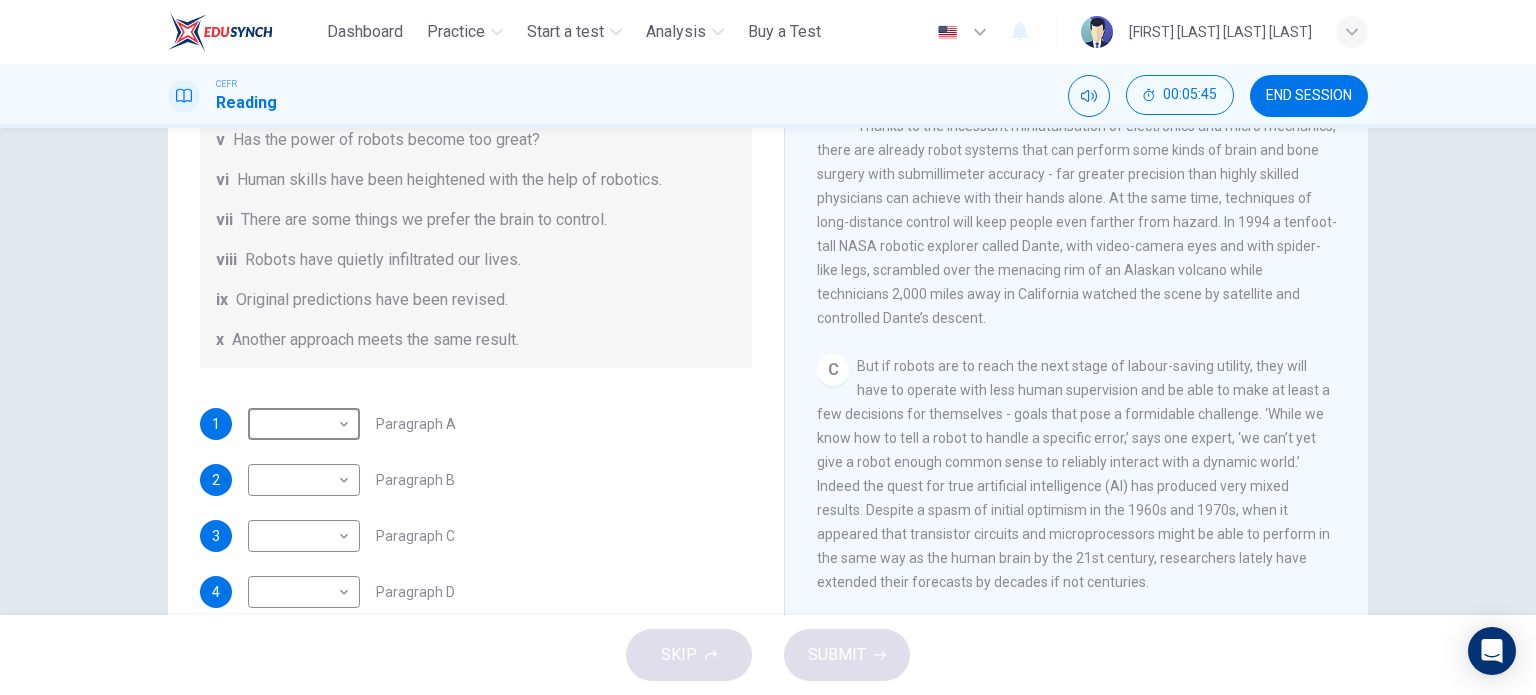 scroll, scrollTop: 800, scrollLeft: 0, axis: vertical 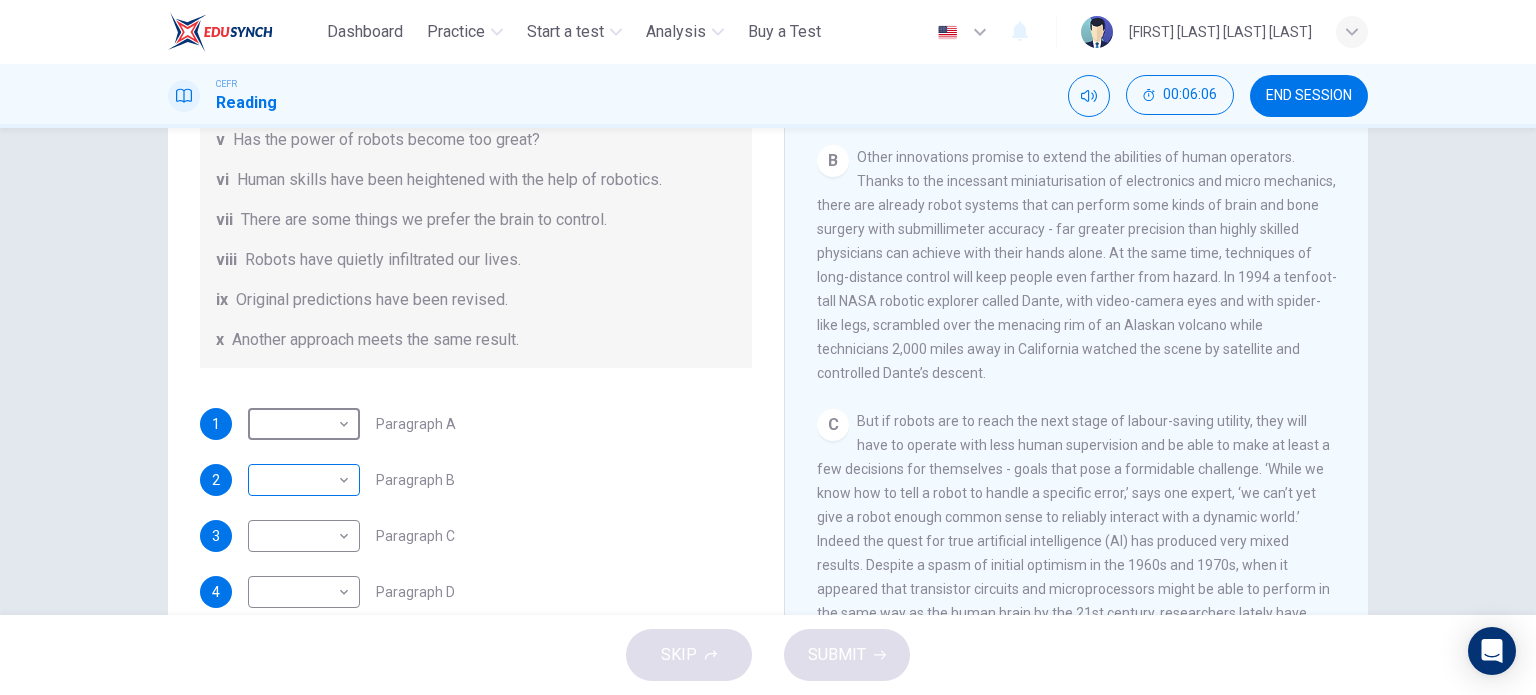 click on "This site uses cookies, as explained in our  Privacy Policy . If you agree to the use of cookies, please click the Accept button and continue to browse our site.   Privacy Policy Accept Dashboard Practice Start a test Analysis Buy a Test English ** ​ [FIRST] [LAST] [LAST] [LAST] CEFR Reading 00:06:06 END SESSION Question 1 The Reading Passage has seven paragraphs  A-G .  From the list of headings below choose the most suitable heading for each
paragraph (A-F).
Write the appropriate numbers  (i-x)  in the boxes below. List of Headings i Some success has resulted from observing how the brain functions. ii Are we expecting too much from one robot? iii Scientists are examining the humanistic possibilities. iv There are judgements that robots cannot make. v Has the power of robots become too great? vi Human skills have been heightened with the help of robotics. vii There are some things we prefer the brain to control. viii Robots have quietly infiltrated our lives. ix Original predictions have been revised. x 1 ​" at bounding box center [768, 347] 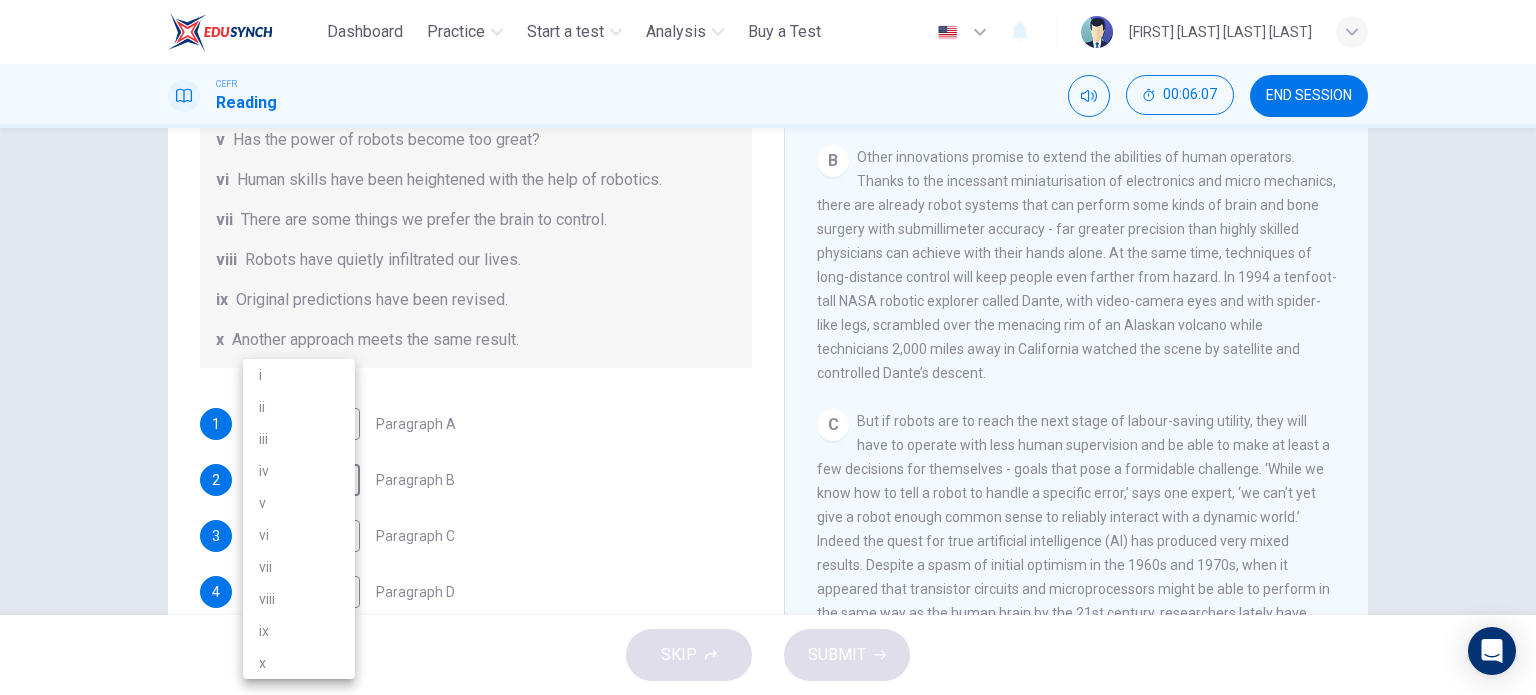 click on "vi" at bounding box center [299, 535] 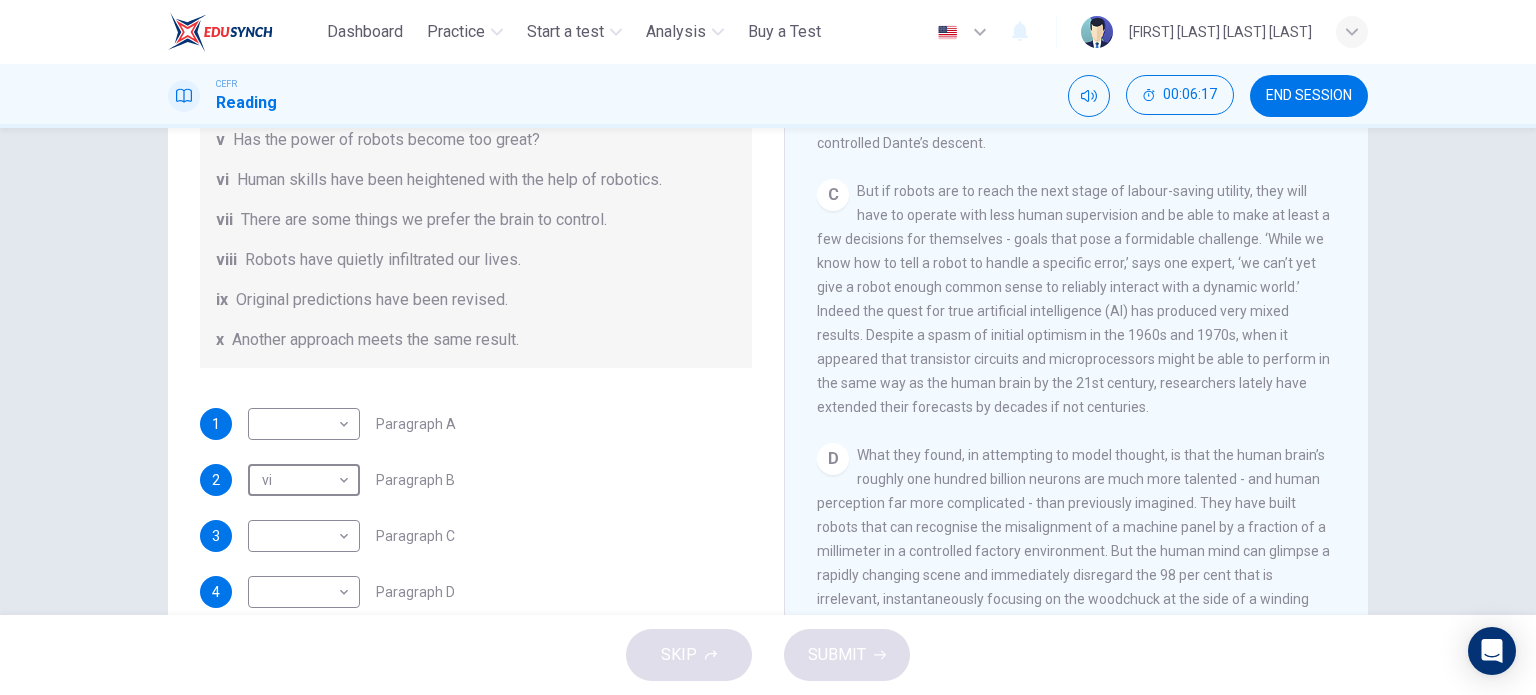 scroll, scrollTop: 1000, scrollLeft: 0, axis: vertical 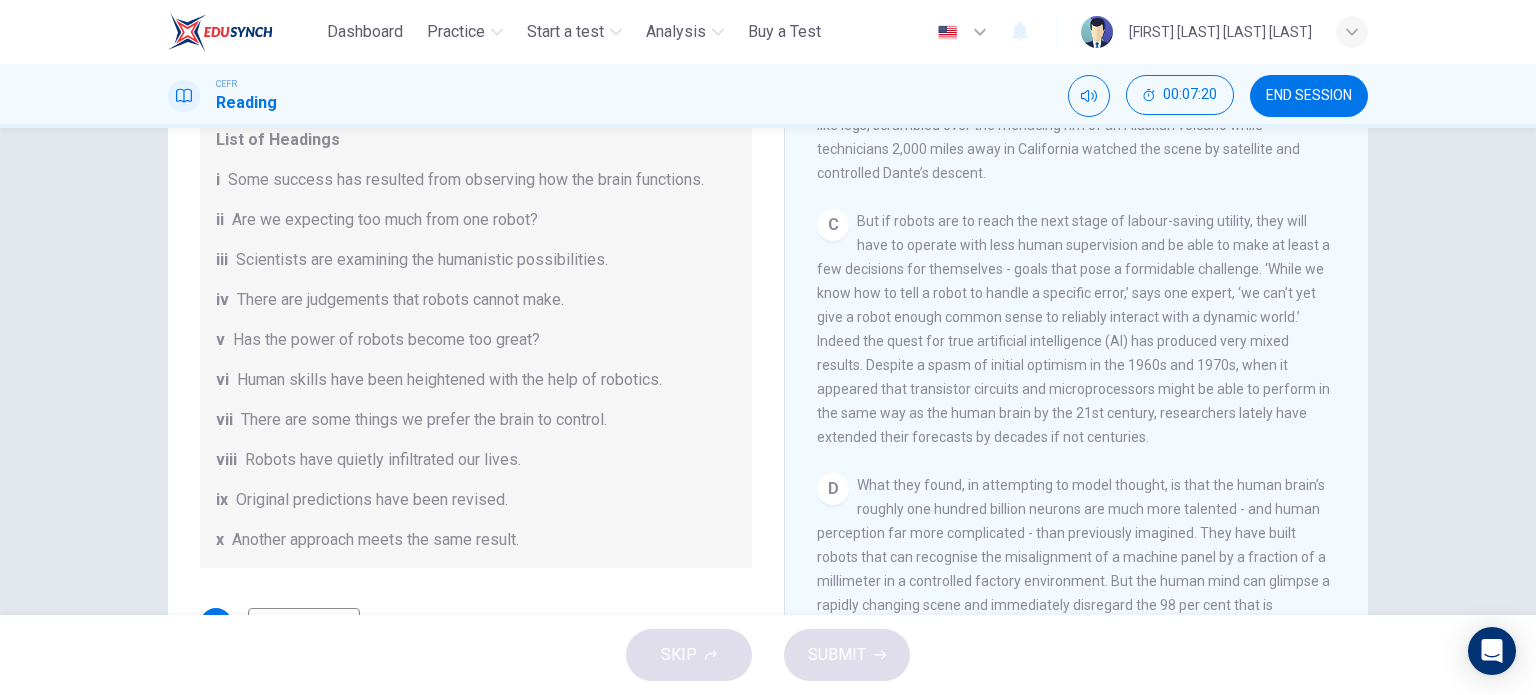 drag, startPoint x: 847, startPoint y: 239, endPoint x: 960, endPoint y: 255, distance: 114.12712 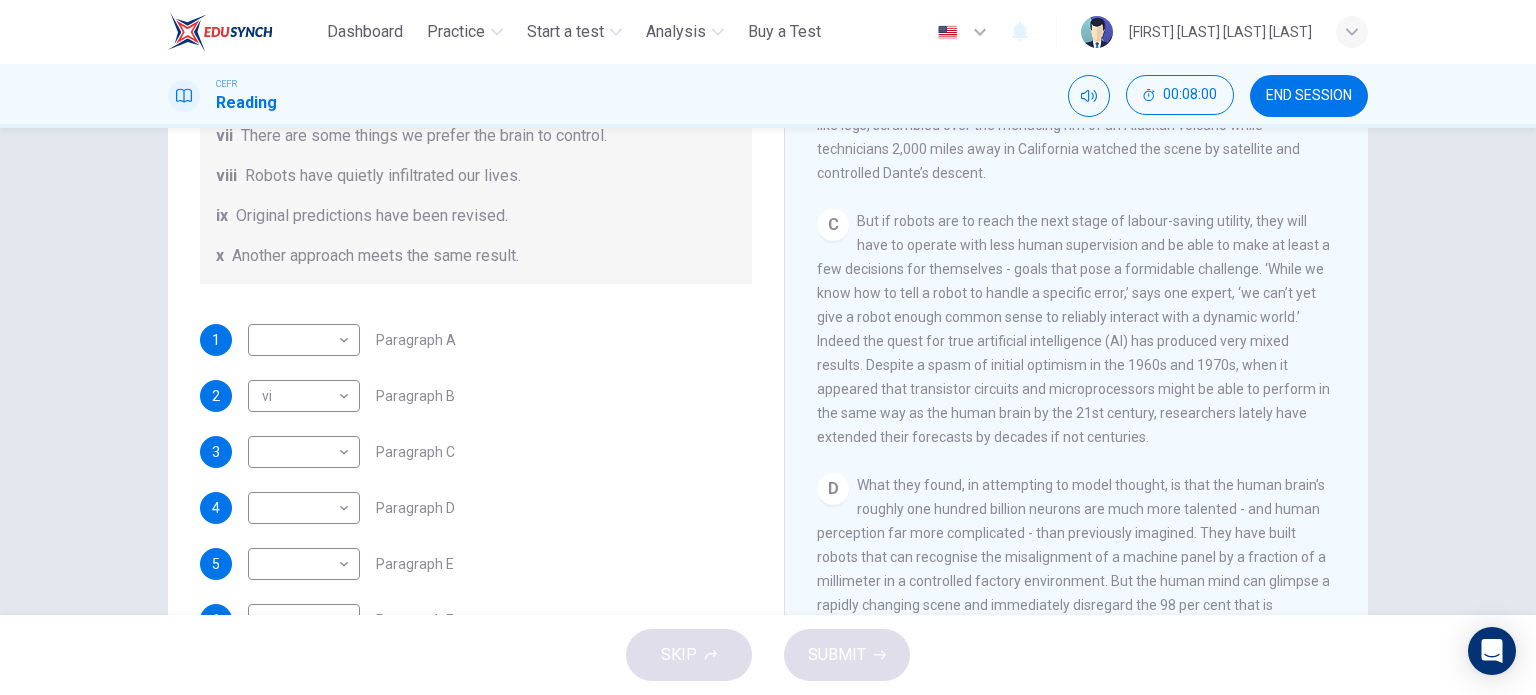 scroll, scrollTop: 384, scrollLeft: 0, axis: vertical 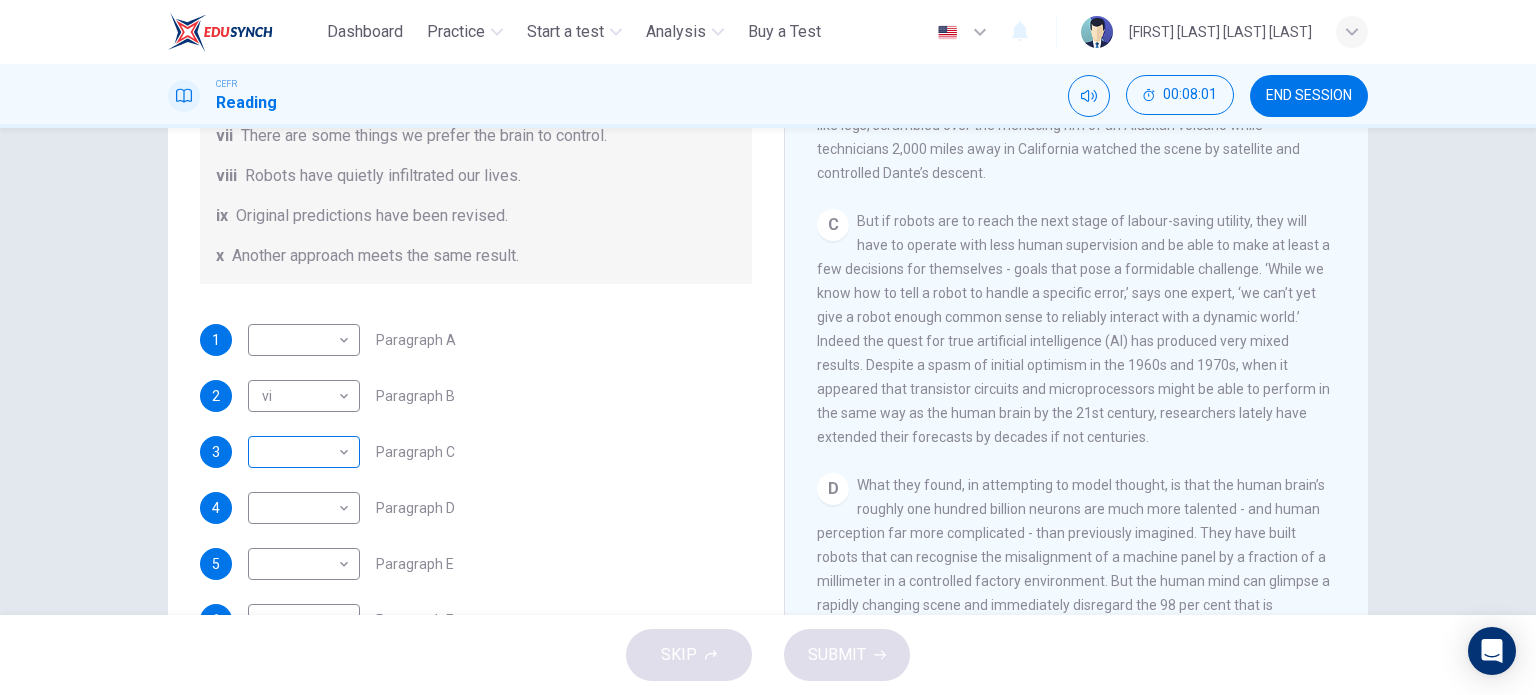 click on "This site uses cookies, as explained in our  Privacy Policy . If you agree to the use of cookies, please click the Accept button and continue to browse our site.   Privacy Policy Accept Dashboard Practice Start a test Analysis Buy a Test English ** ​ [FIRST] [LAST] [LAST] [LAST] CEFR Reading 00:08:01 END SESSION Question 1 The Reading Passage has seven paragraphs  A-G .  From the list of headings below choose the most suitable heading for each
paragraph (A-F).
Write the appropriate numbers  (i-x)  in the boxes below. List of Headings i Some success has resulted from observing how the brain functions. ii Are we expecting too much from one robot? iii Scientists are examining the humanistic possibilities. iv There are judgements that robots cannot make. v Has the power of robots become too great? vi Human skills have been heightened with the help of robotics. vii There are some things we prefer the brain to control. viii Robots have quietly infiltrated our lives. ix Original predictions have been revised. x 1 ​" at bounding box center [768, 347] 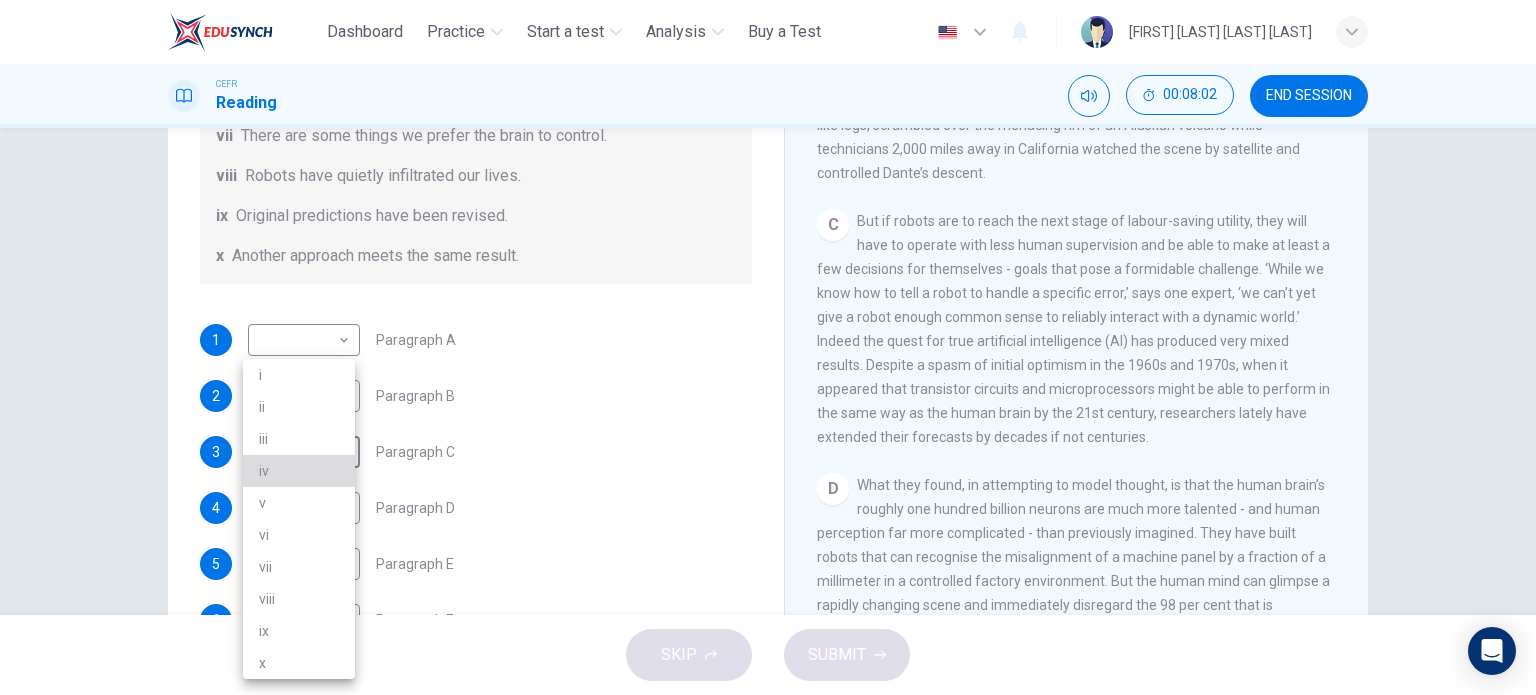 click on "iv" at bounding box center [299, 471] 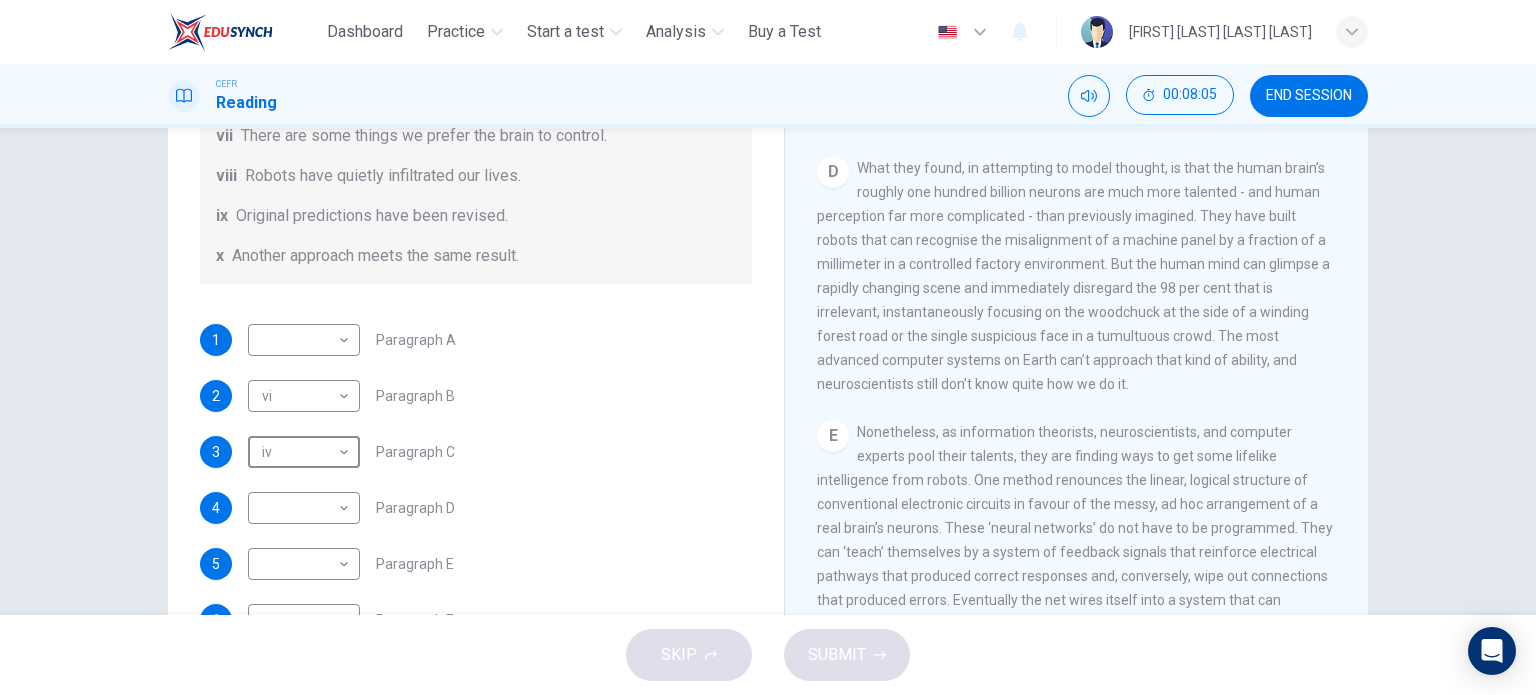 scroll, scrollTop: 1300, scrollLeft: 0, axis: vertical 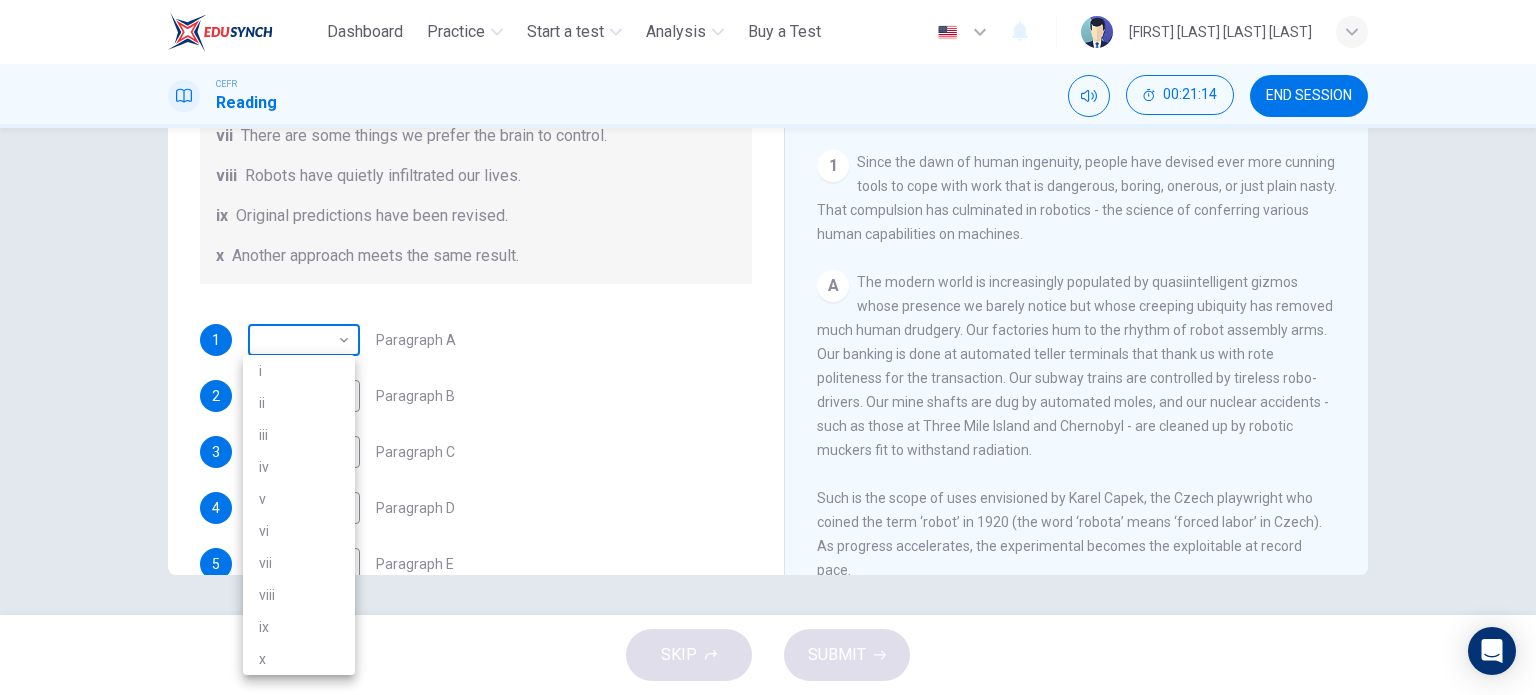 click on "This site uses cookies, as explained in our  Privacy Policy . If you agree to the use of cookies, please click the Accept button and continue to browse our site.   Privacy Policy Accept Dashboard Practice Start a test Analysis Buy a Test English ** ​ [FIRST] [LAST] [LAST] [LAST] CEFR Reading 00:21:14 END SESSION Question 1 The Reading Passage has seven paragraphs  A-G .  From the list of headings below choose the most suitable heading for each
paragraph (A-F).
Write the appropriate numbers  (i-x)  in the boxes below. List of Headings i Some success has resulted from observing how the brain functions. ii Are we expecting too much from one robot? iii Scientists are examining the humanistic possibilities. iv There are judgements that robots cannot make. v Has the power of robots become too great? vi Human skills have been heightened with the help of robotics. vii There are some things we prefer the brain to control. viii Robots have quietly infiltrated our lives. ix Original predictions have been revised. x 1 ​" at bounding box center [768, 347] 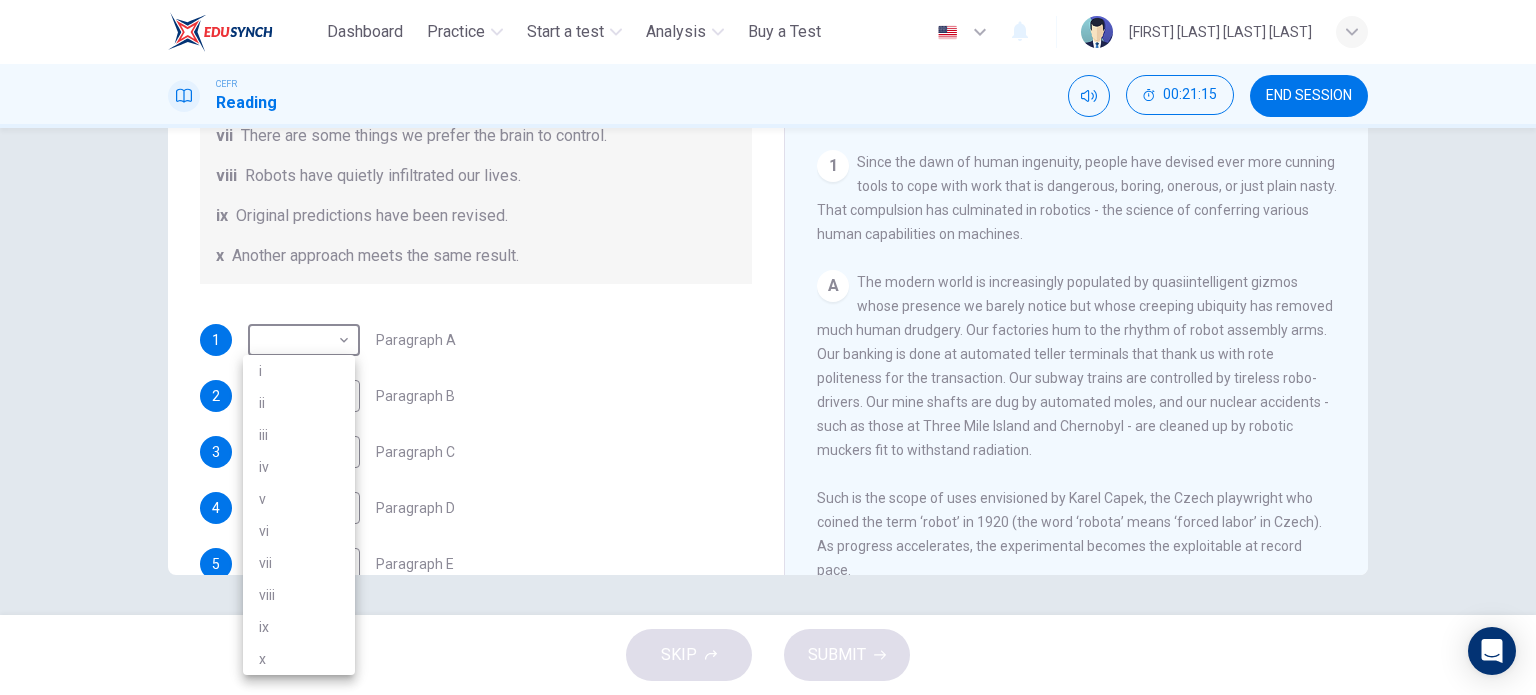 click on "ii" at bounding box center (299, 403) 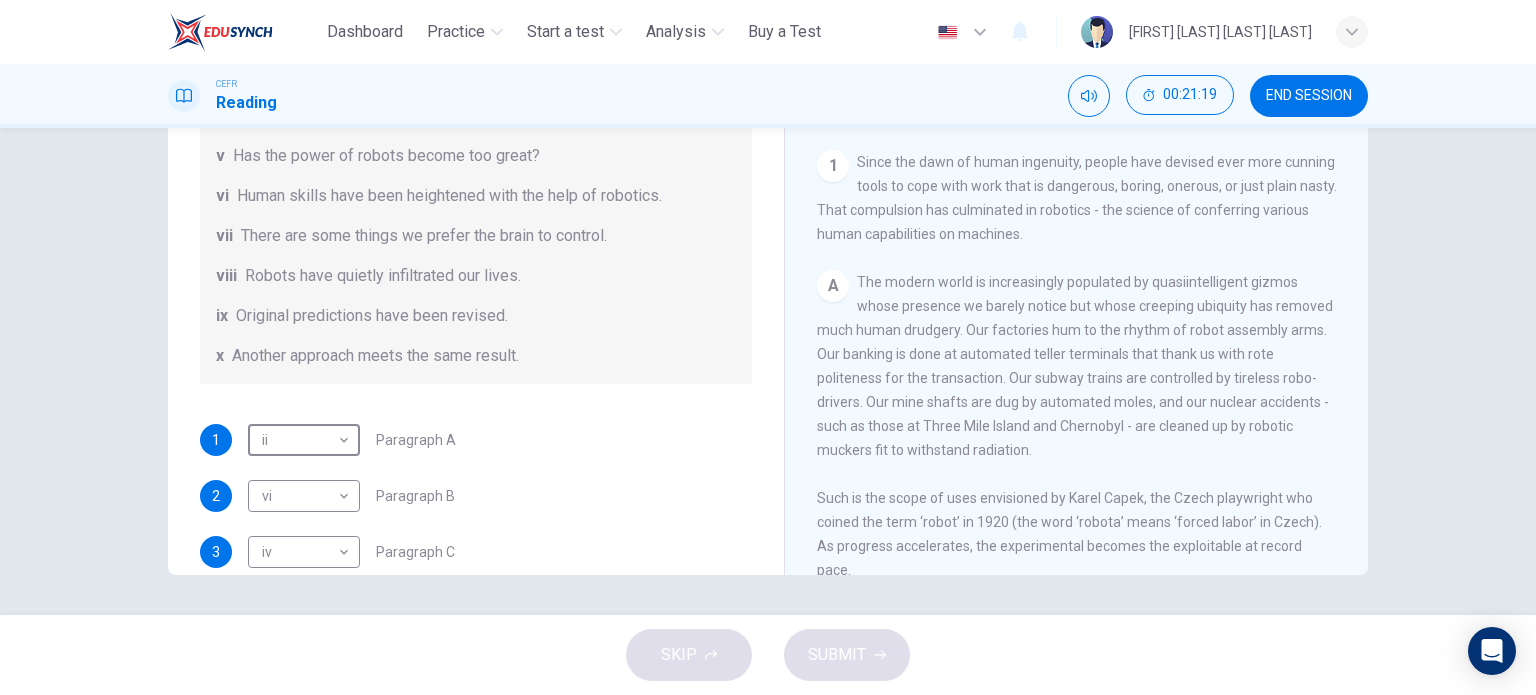 scroll, scrollTop: 84, scrollLeft: 0, axis: vertical 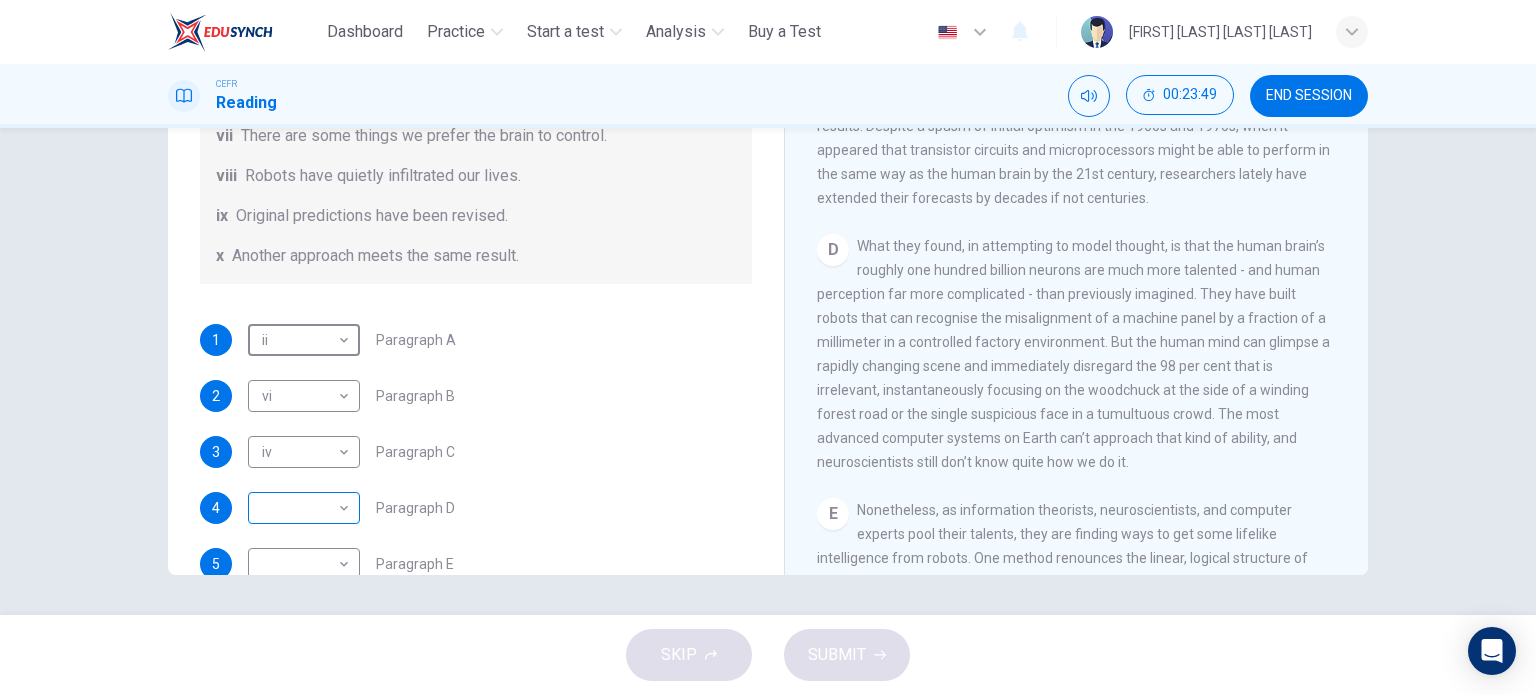 click on "This site uses cookies, as explained in our  Privacy Policy . If you agree to the use of cookies, please click the Accept button and continue to browse our site.   Privacy Policy Accept Dashboard Practice Start a test Analysis Buy a Test English ** ​ [FIRST] [LAST] [LAST] [LAST] CEFR Reading 00:23:49 END SESSION Question 1 The Reading Passage has seven paragraphs  A-G .  From the list of headings below choose the most suitable heading for each
paragraph (A-F).
Write the appropriate numbers  (i-x)  in the boxes below. List of Headings i Some success has resulted from observing how the brain functions. ii Are we expecting too much from one robot? iii Scientists are examining the humanistic possibilities. iv There are judgements that robots cannot make. v Has the power of robots become too great? vi Human skills have been heightened with the help of robotics. vii There are some things we prefer the brain to control. viii Robots have quietly infiltrated our lives. ix Original predictions have been revised. x 1 ii" at bounding box center [768, 347] 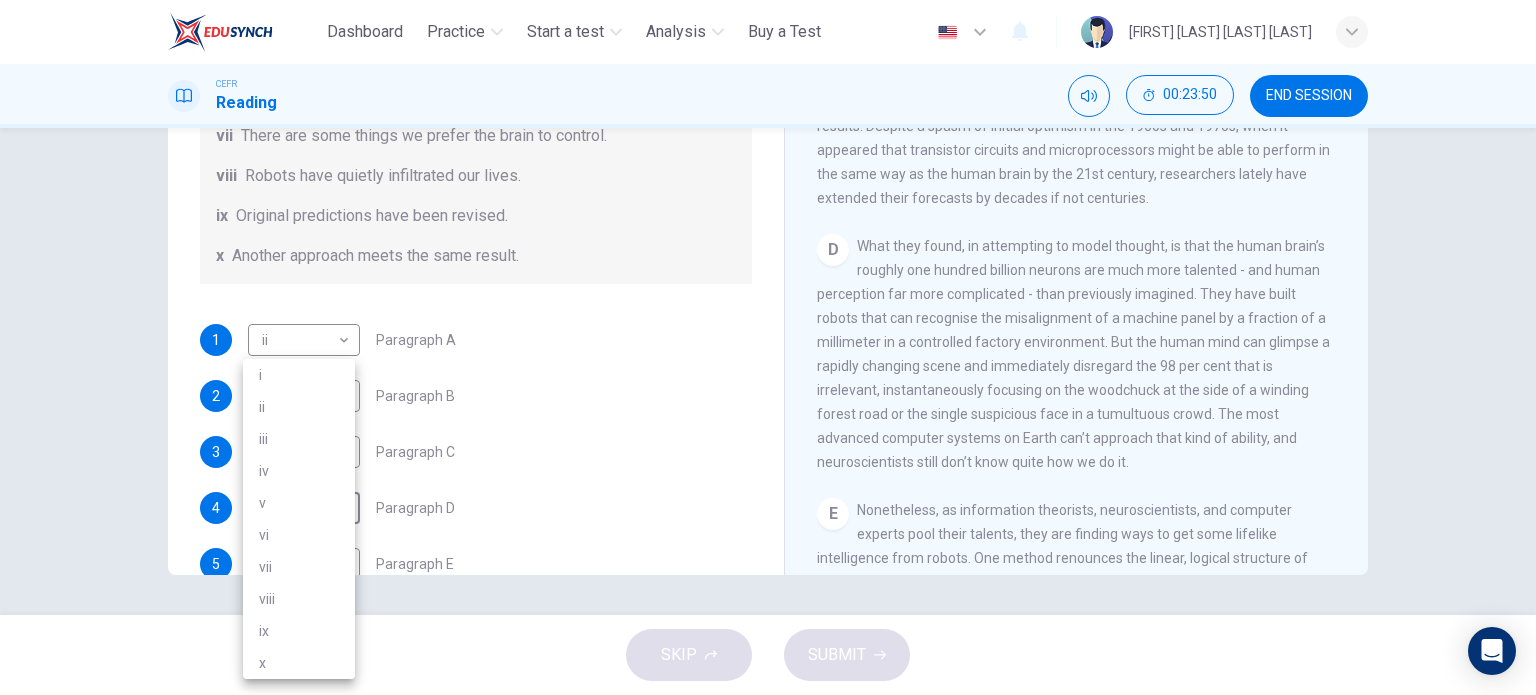 click on "iii" at bounding box center [299, 439] 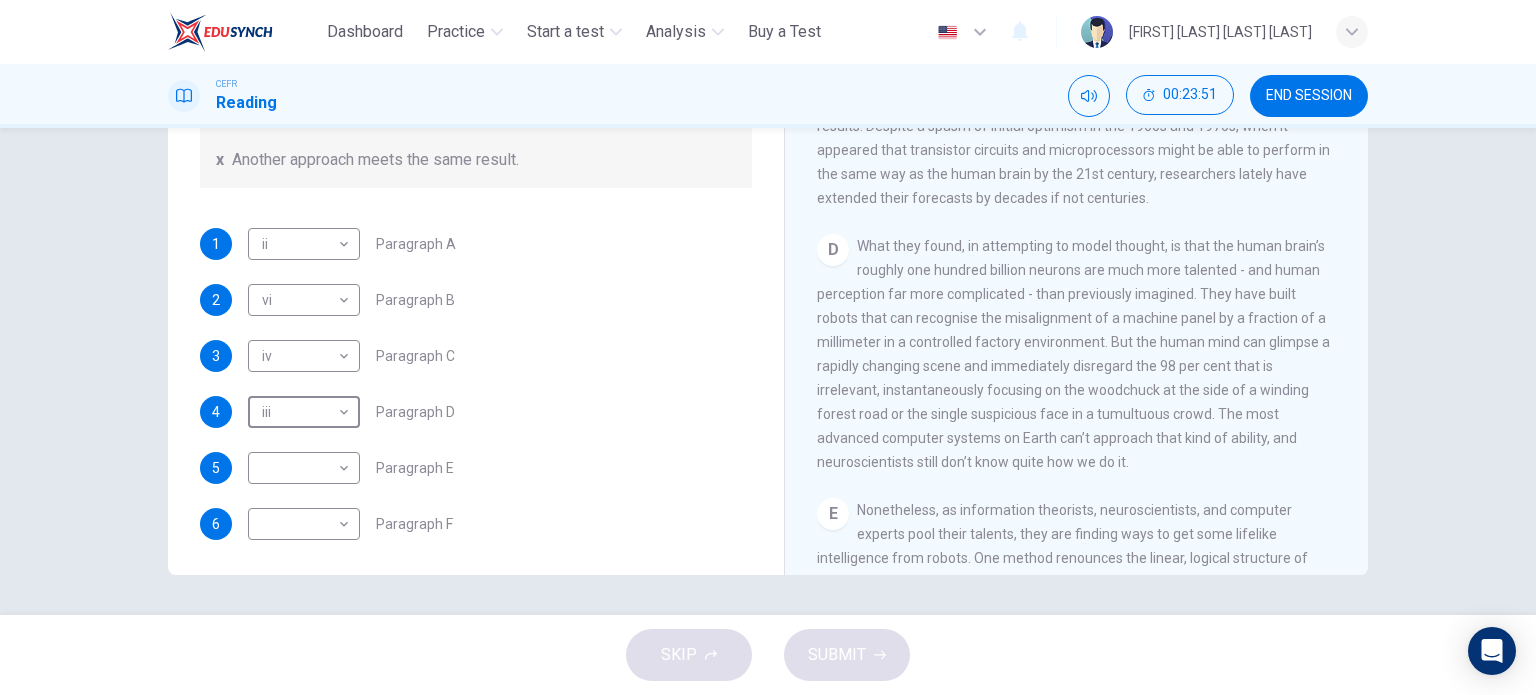 scroll, scrollTop: 384, scrollLeft: 0, axis: vertical 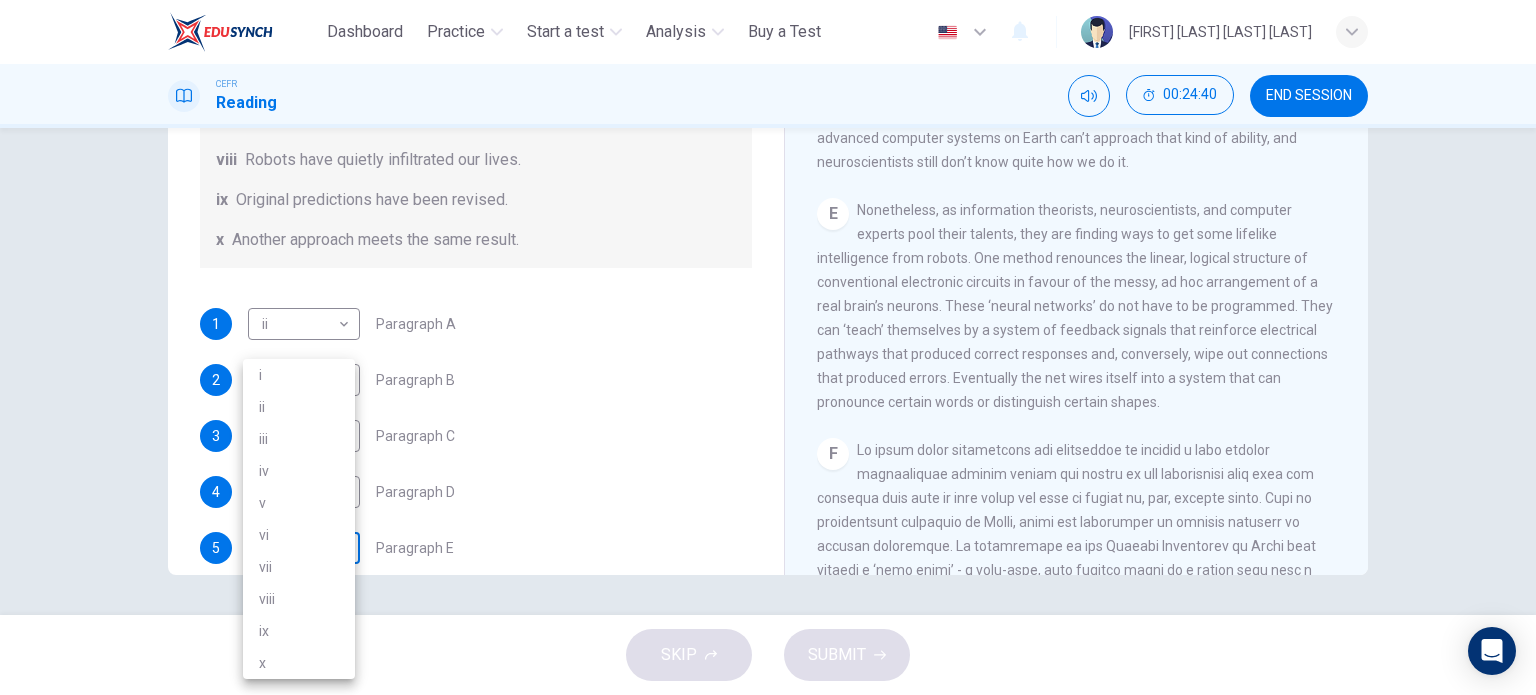 click on "This site uses cookies, as explained in our  Privacy Policy . If you agree to the use of cookies, please click the Accept button and continue to browse our site.   Privacy Policy Accept Dashboard Practice Start a test Analysis Buy a Test English ** ​ [FIRST] [LAST] [LAST] [LAST] CEFR Reading 00:24:40 END SESSION Question 1 The Reading Passage has seven paragraphs  A-G .  From the list of headings below choose the most suitable heading for each
paragraph (A-F).
Write the appropriate numbers  (i-x)  in the boxes below. List of Headings i Some success has resulted from observing how the brain functions. ii Are we expecting too much from one robot? iii Scientists are examining the humanistic possibilities. iv There are judgements that robots cannot make. v Has the power of robots become too great? vi Human skills have been heightened with the help of robotics. vii There are some things we prefer the brain to control. viii Robots have quietly infiltrated our lives. ix Original predictions have been revised. x 1 ii" at bounding box center (768, 347) 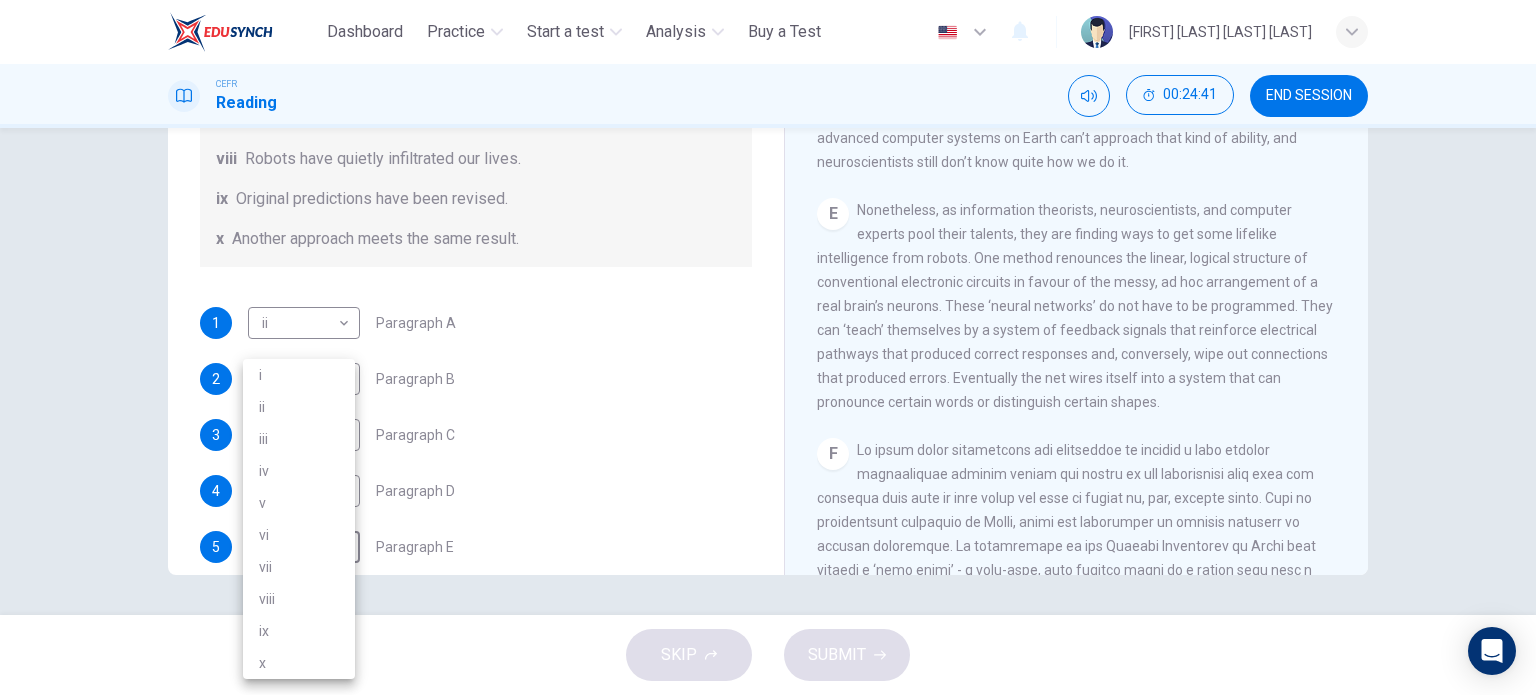 click on "i" at bounding box center (299, 375) 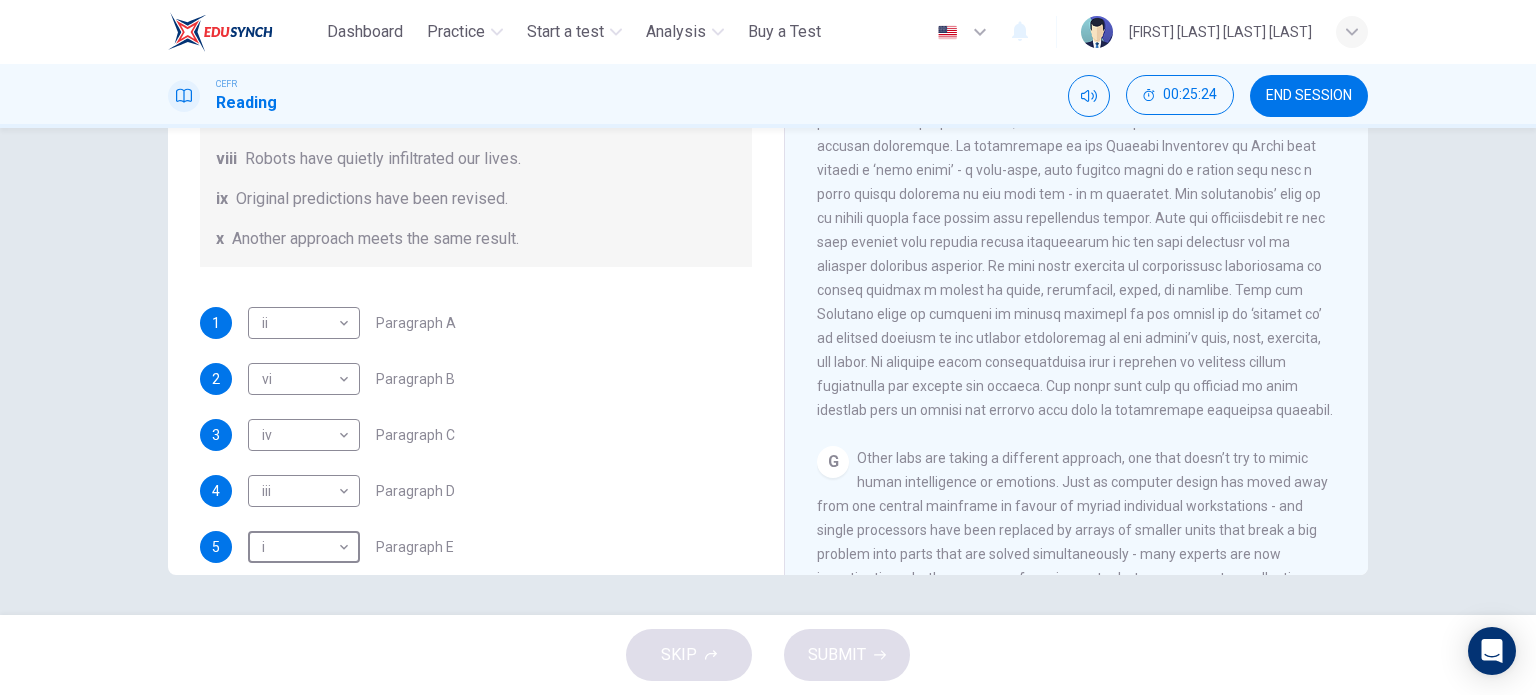 scroll, scrollTop: 1939, scrollLeft: 0, axis: vertical 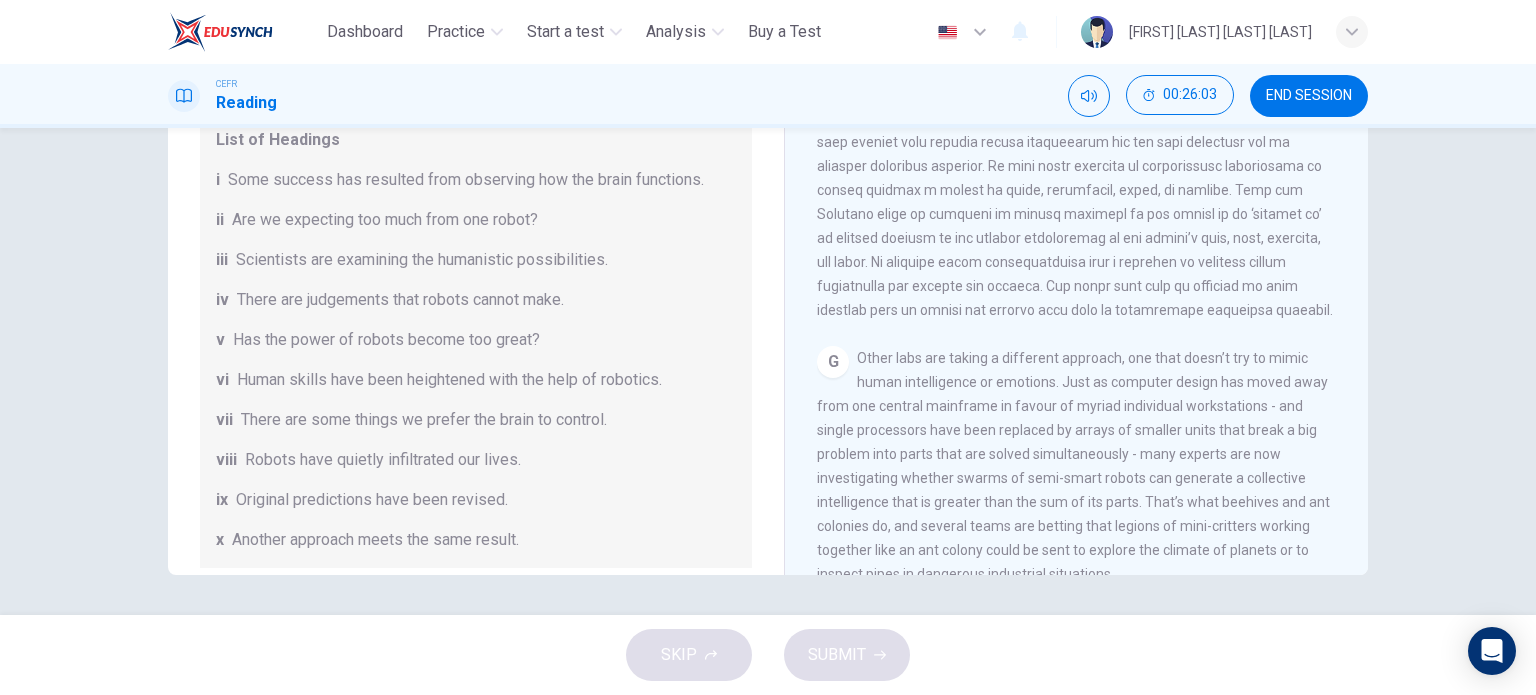 click on "Human skills have been heightened with the help of robotics." at bounding box center (466, 180) 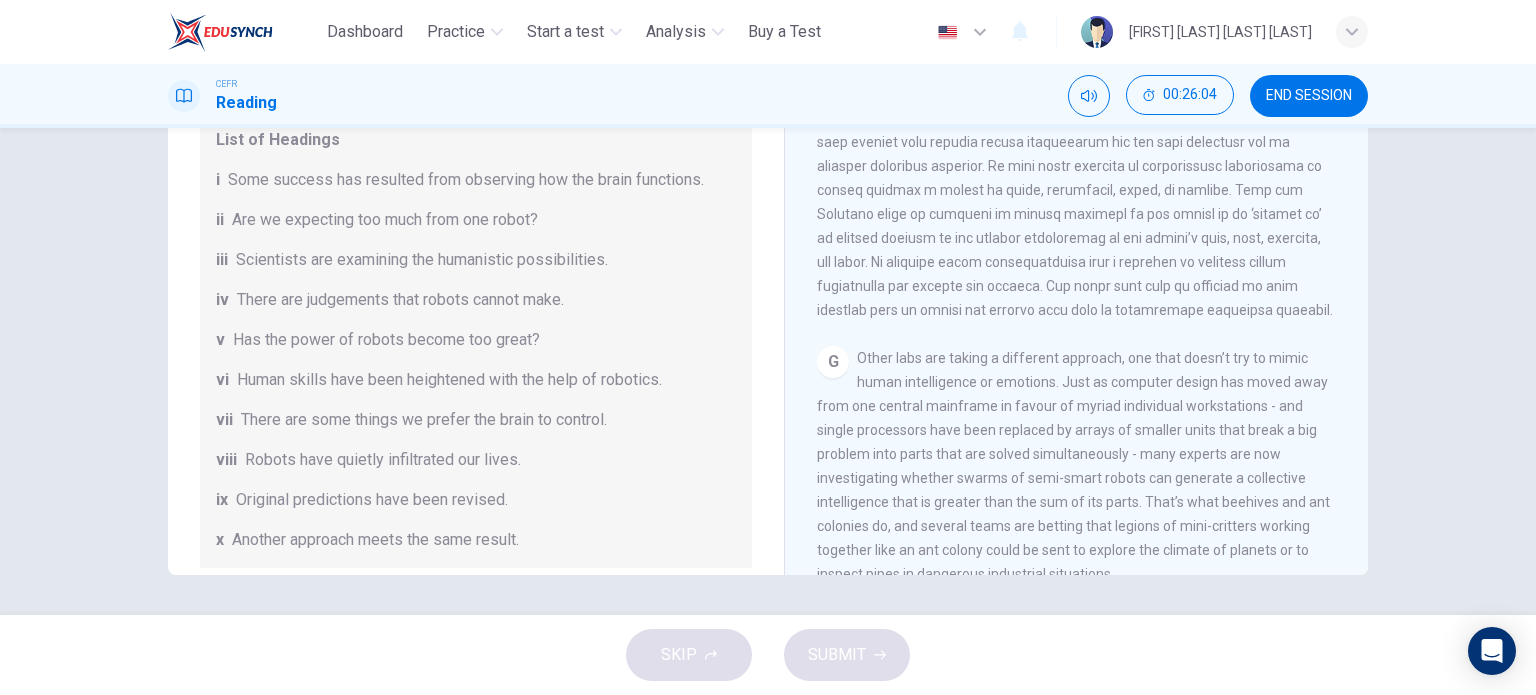 click on "Has the power of robots become too great?" at bounding box center [466, 180] 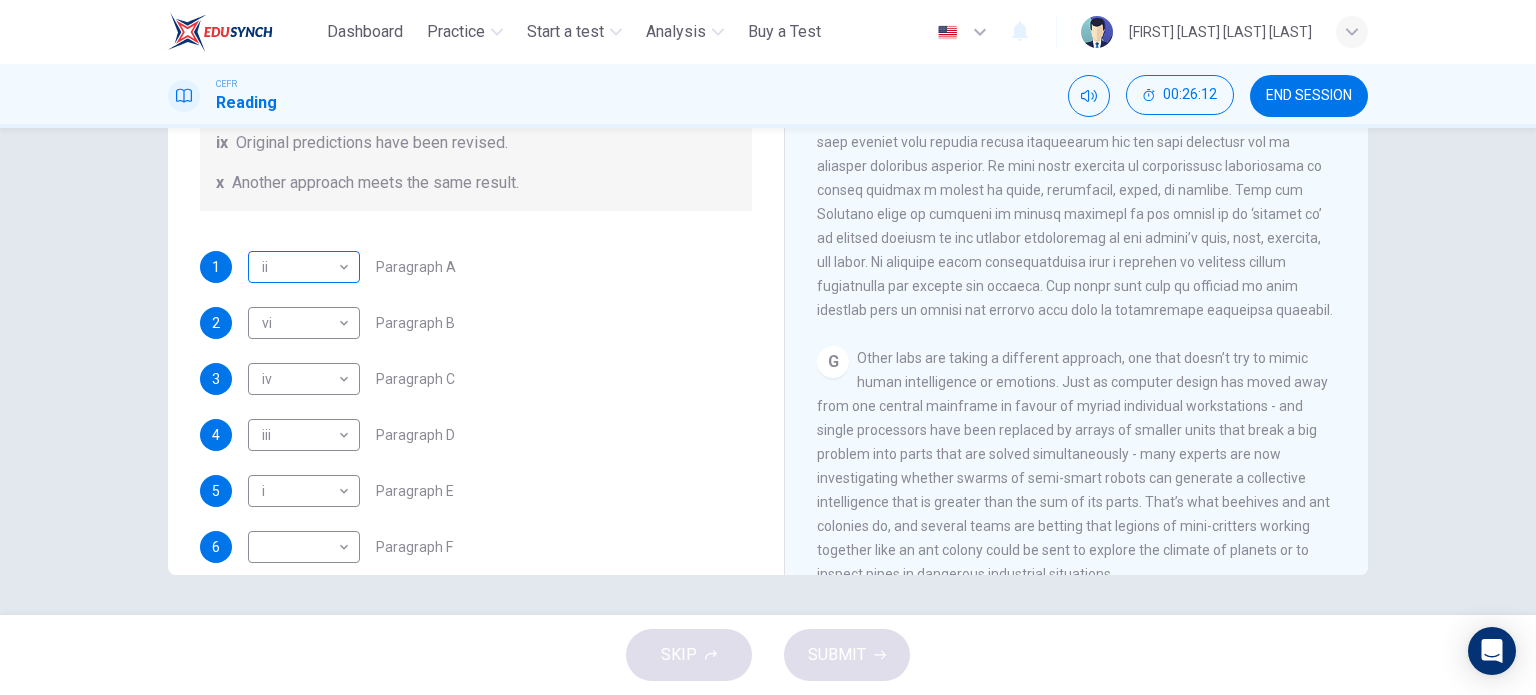 scroll, scrollTop: 384, scrollLeft: 0, axis: vertical 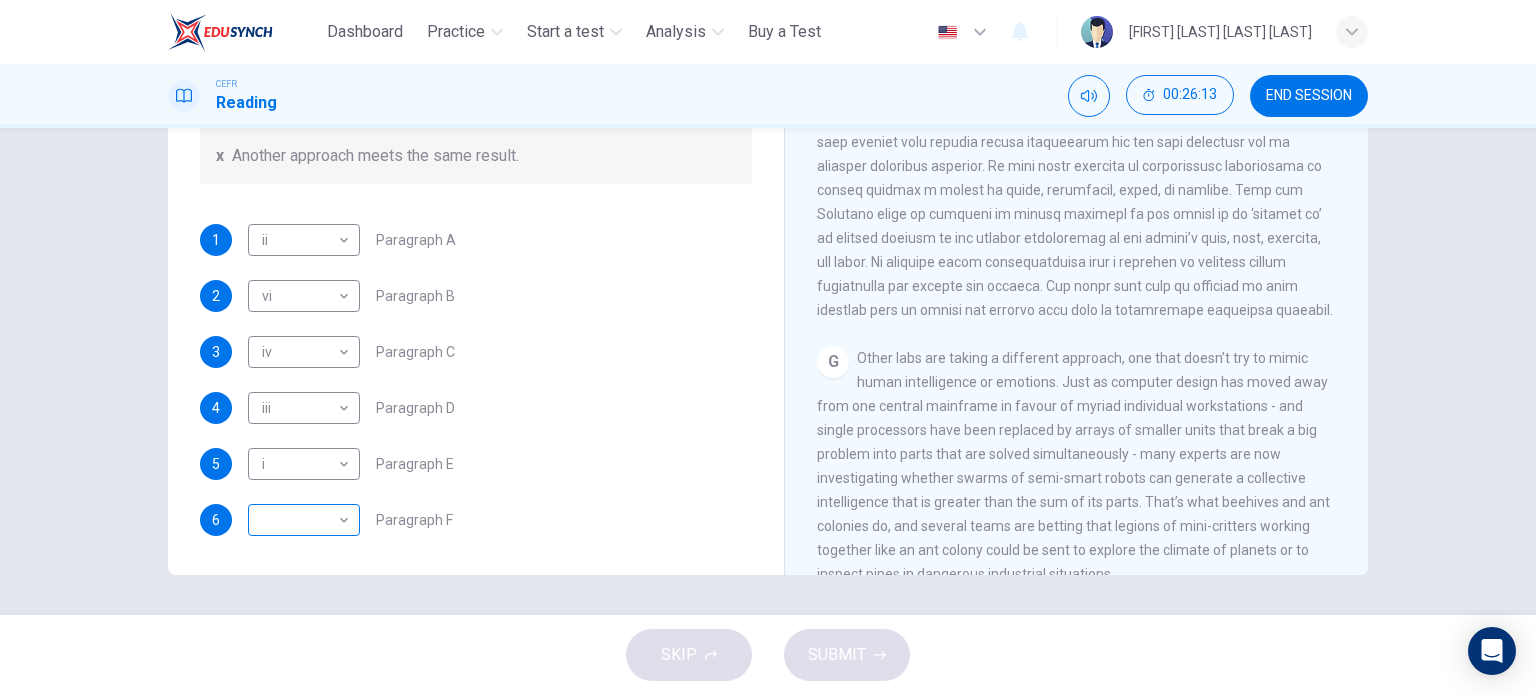 click on "This site uses cookies, as explained in our  Privacy Policy . If you agree to the use of cookies, please click the Accept button and continue to browse our site.   Privacy Policy Accept Dashboard Practice Start a test Analysis Buy a Test English ** ​ [FIRST] [LAST] [LAST] [LAST] CEFR Reading 00:26:13 END SESSION Question 1 The Reading Passage has seven paragraphs  A-G .  From the list of headings below choose the most suitable heading for each
paragraph (A-F).
Write the appropriate numbers  (i-x)  in the boxes below. List of Headings i Some success has resulted from observing how the brain functions. ii Are we expecting too much from one robot? iii Scientists are examining the humanistic possibilities. iv There are judgements that robots cannot make. v Has the power of robots become too great? vi Human skills have been heightened with the help of robotics. vii There are some things we prefer the brain to control. viii Robots have quietly infiltrated our lives. ix Original predictions have been revised. x 1 ii" at bounding box center [768, 347] 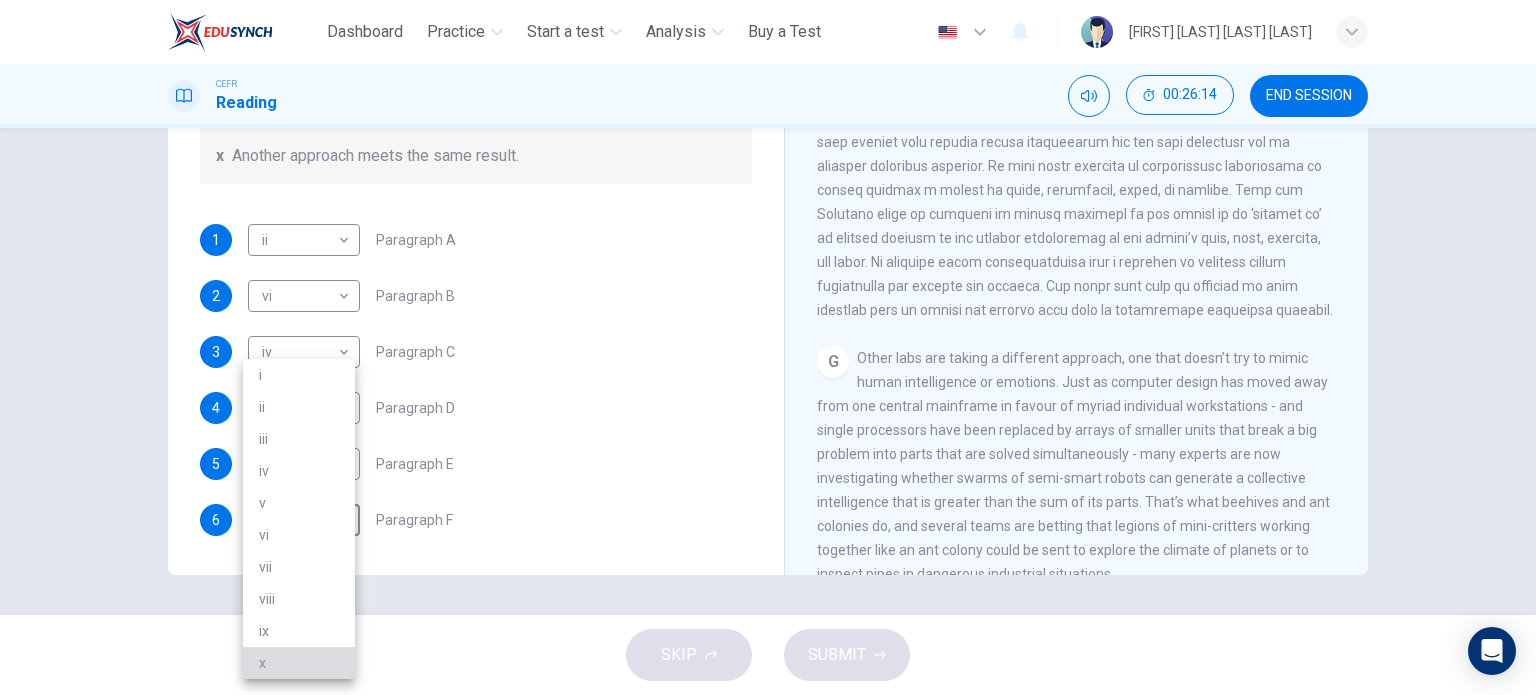 drag, startPoint x: 266, startPoint y: 658, endPoint x: 298, endPoint y: 628, distance: 43.863426 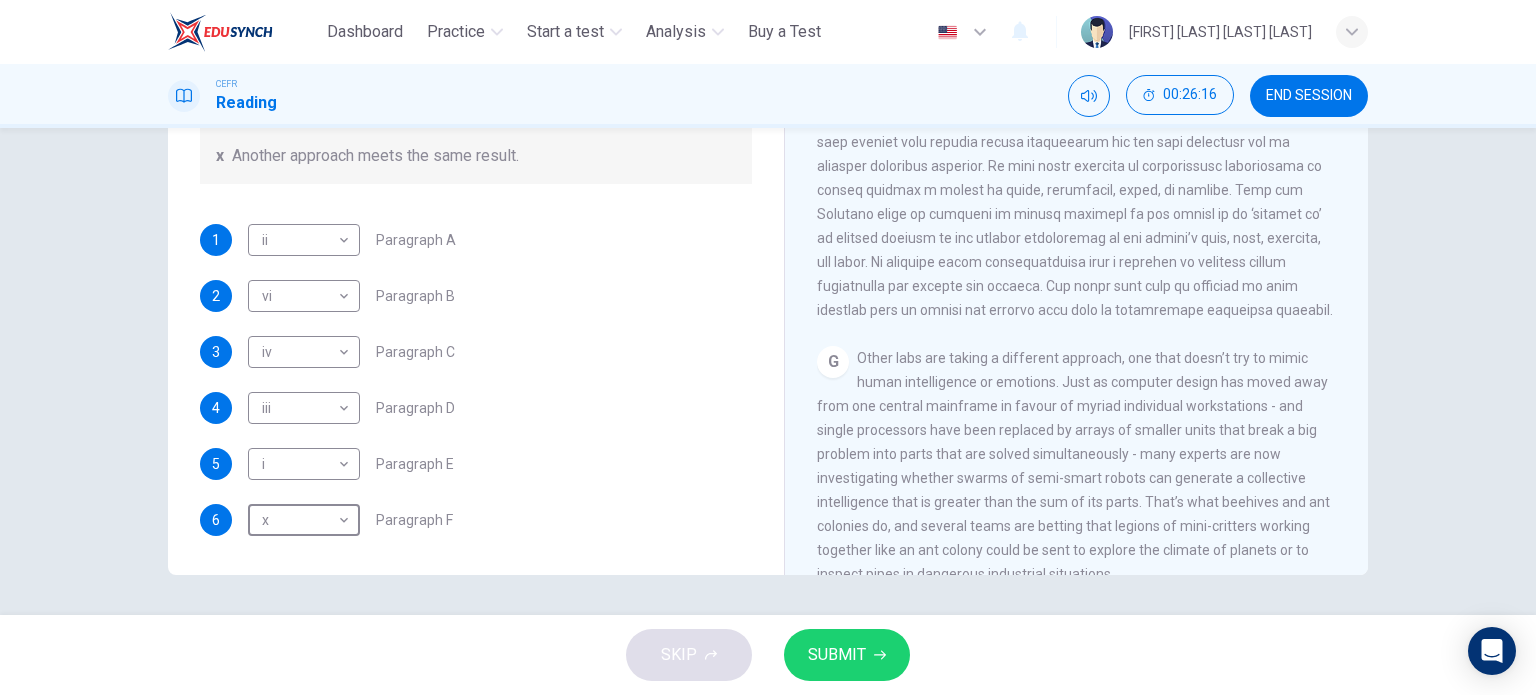 click at bounding box center (880, 655) 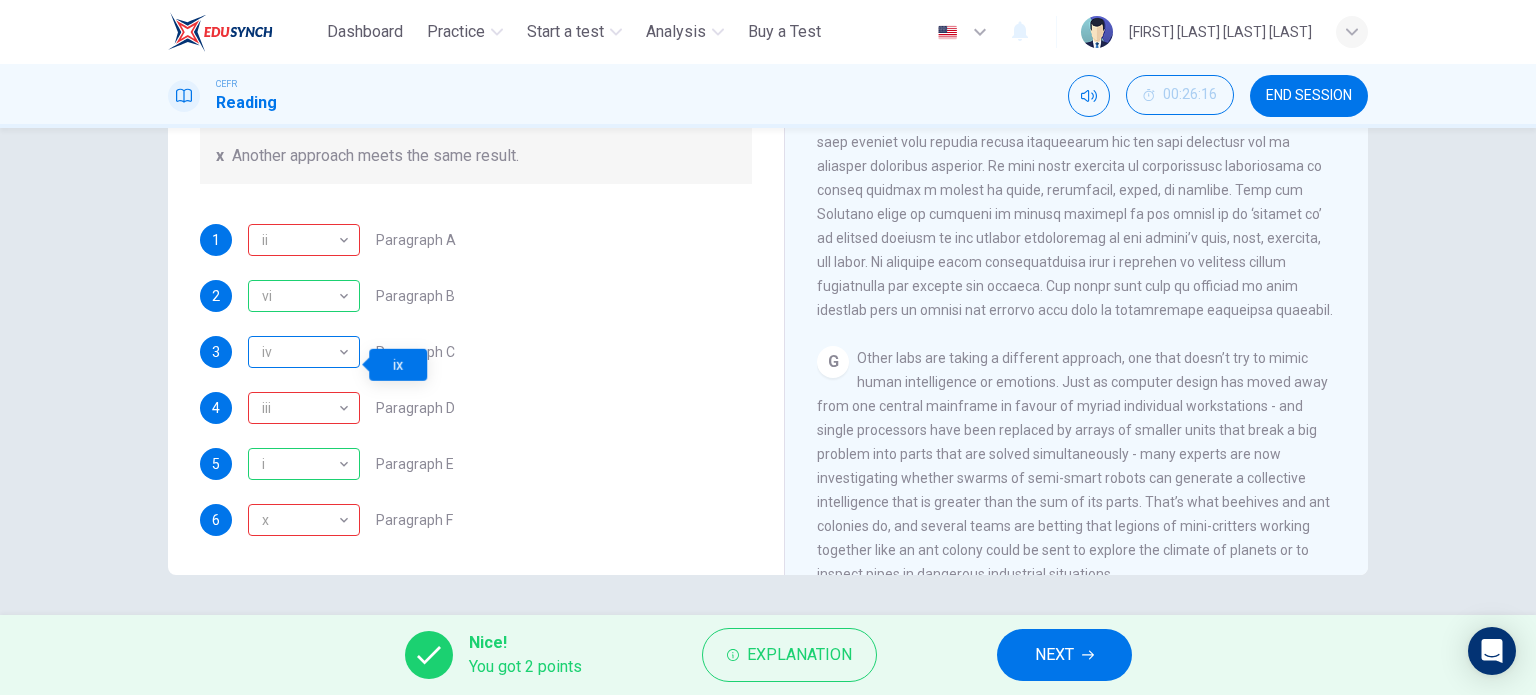 scroll, scrollTop: 284, scrollLeft: 0, axis: vertical 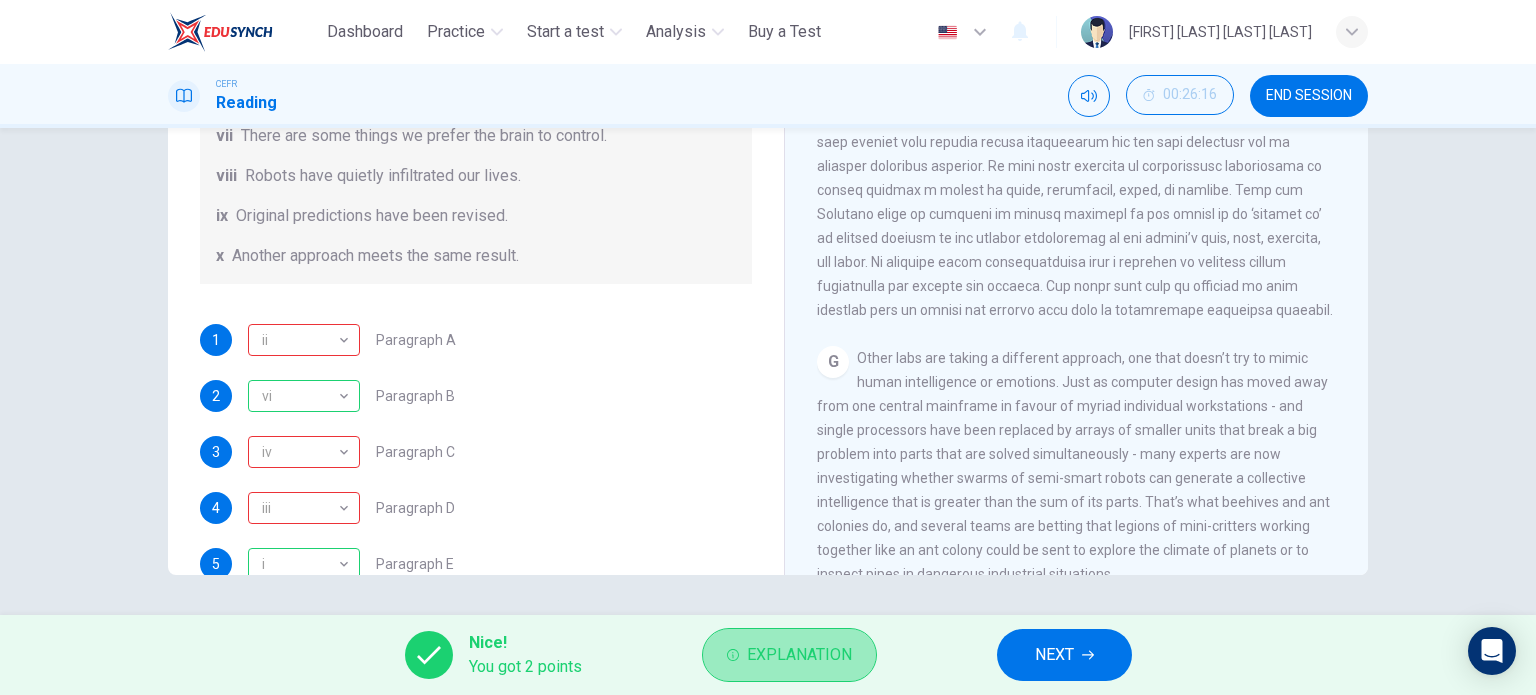 click on "Explanation" at bounding box center [789, 655] 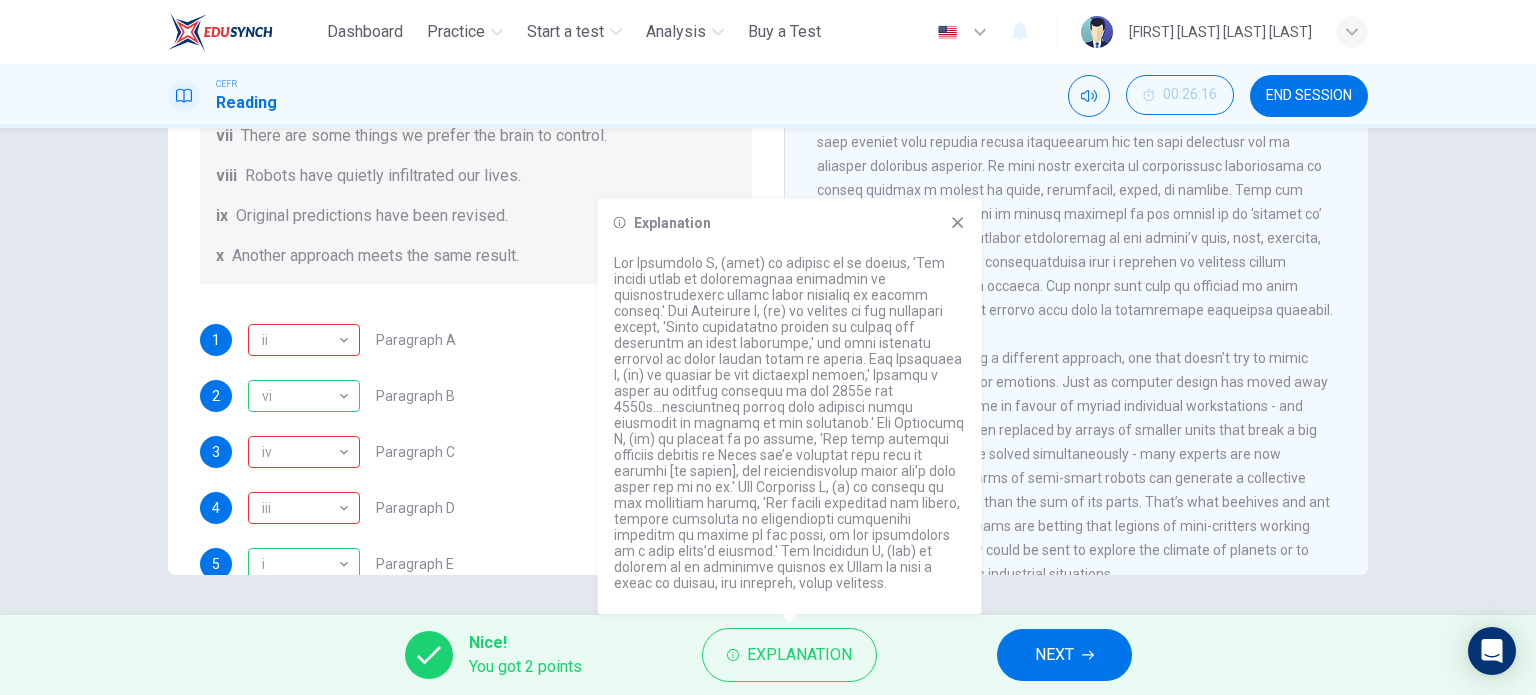 click on "1 ii ** ​ Paragraph A 2 vi ** ​ Paragraph B 3 iv ** ​ Paragraph C 4 iii *** ​ Paragraph D 5 i * ​ Paragraph E 6 x * ​ Paragraph F" at bounding box center [476, 480] 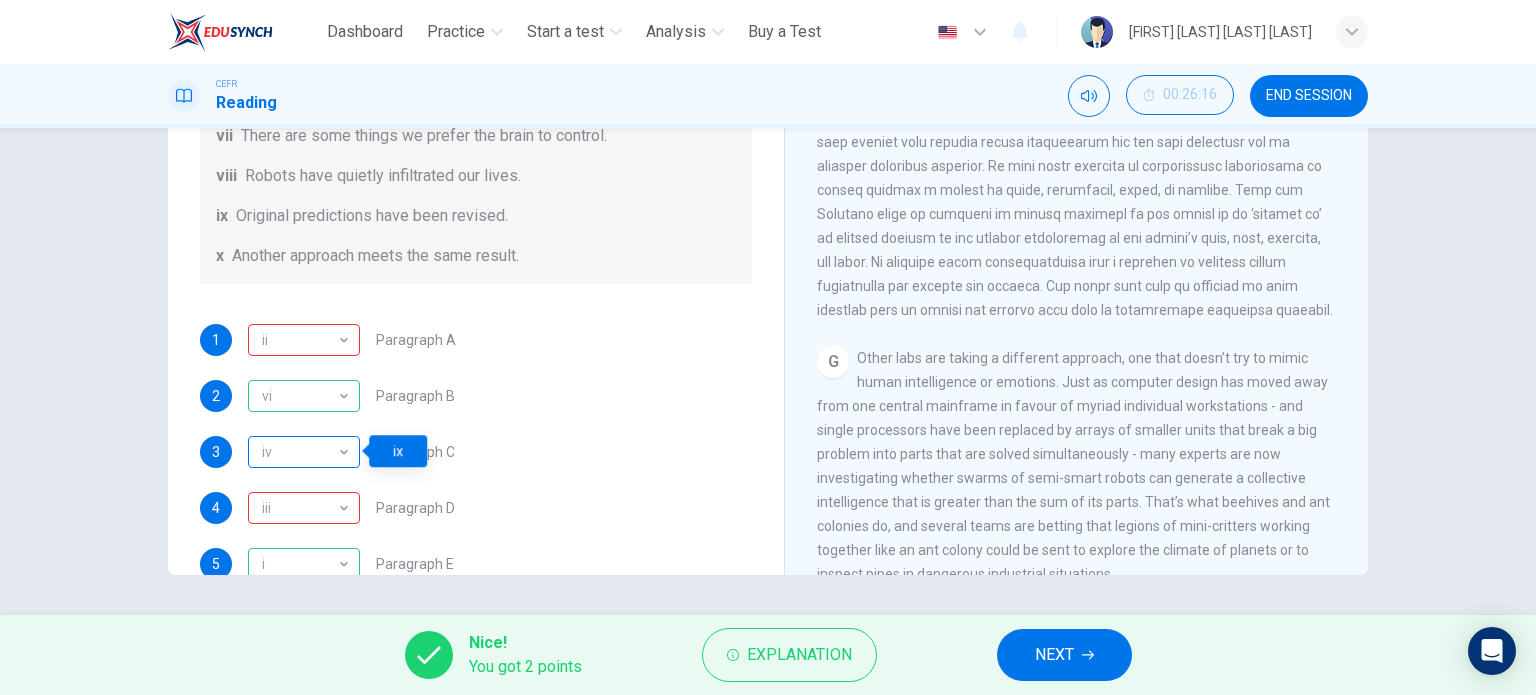 click on "iv" at bounding box center [300, 452] 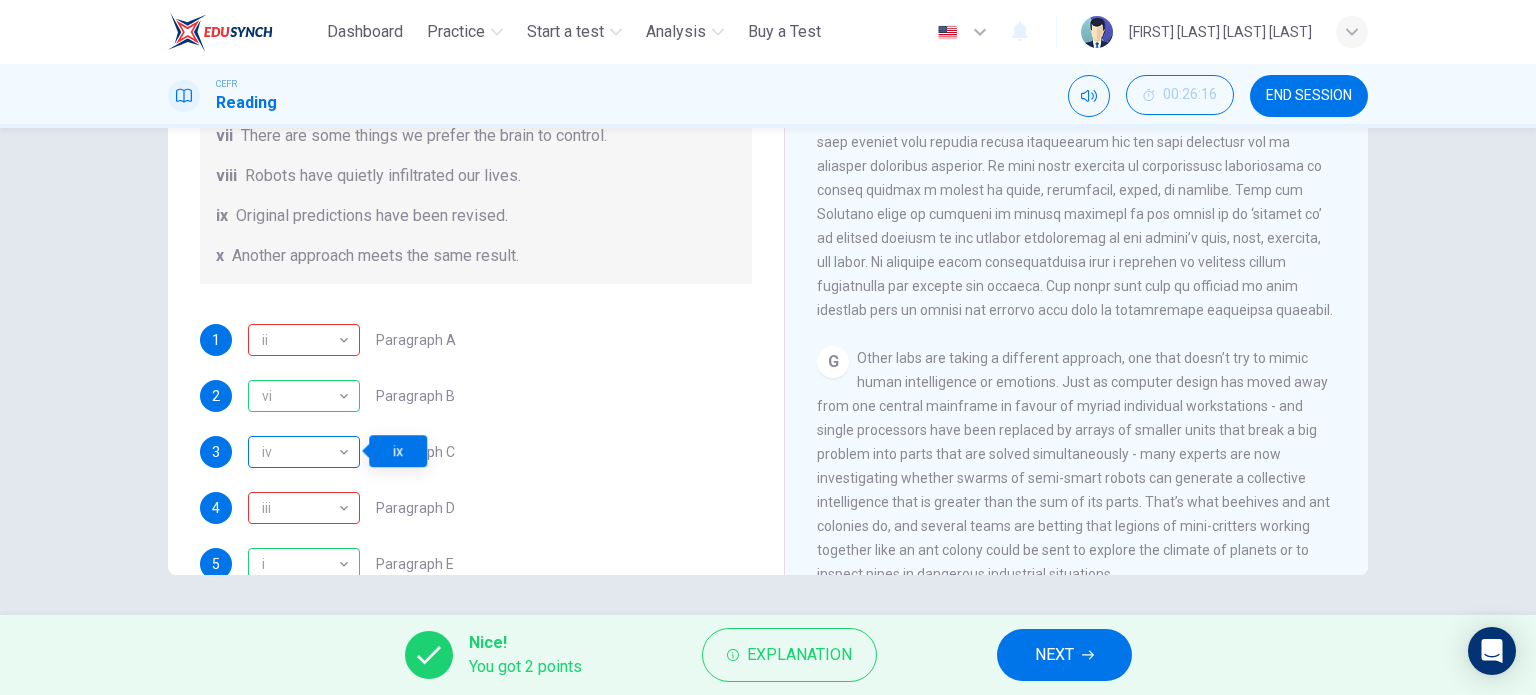 click on "iv" at bounding box center [300, 452] 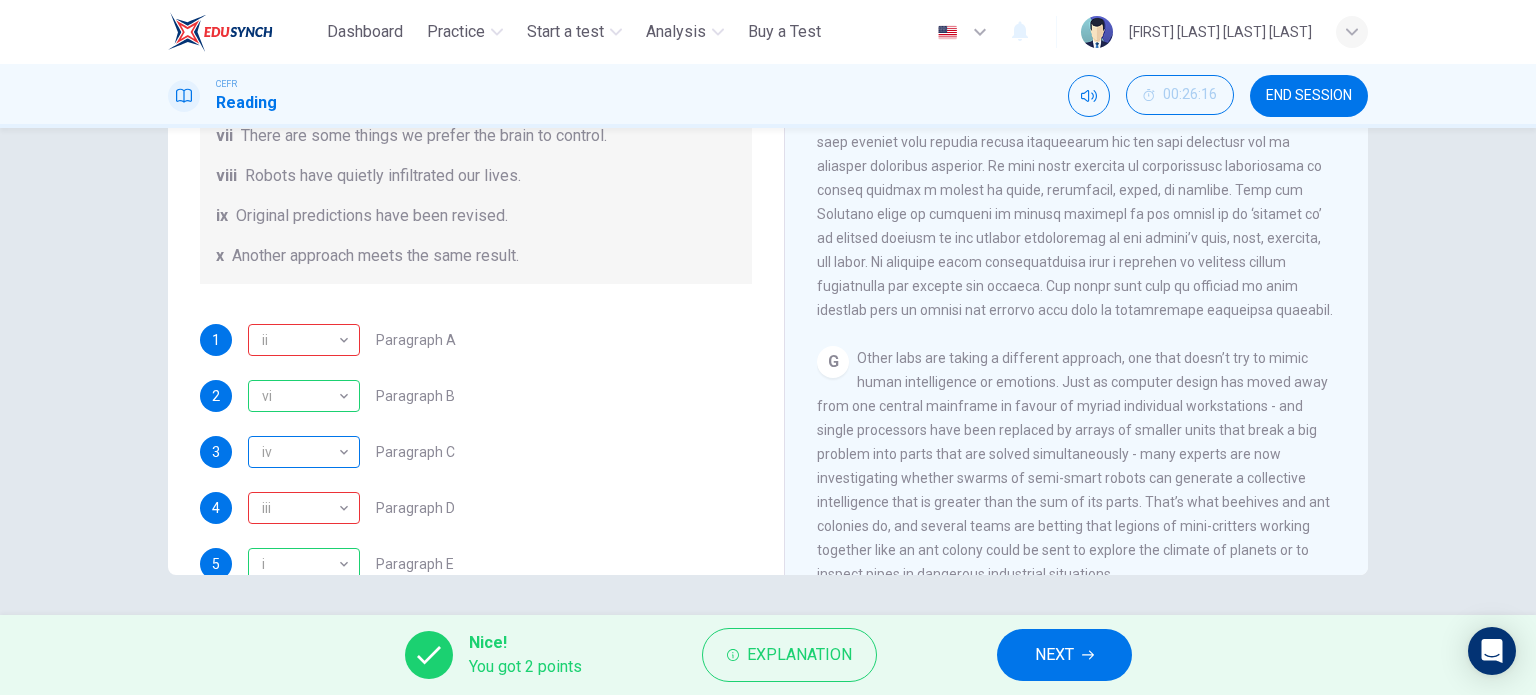 click on "iv" at bounding box center [300, 452] 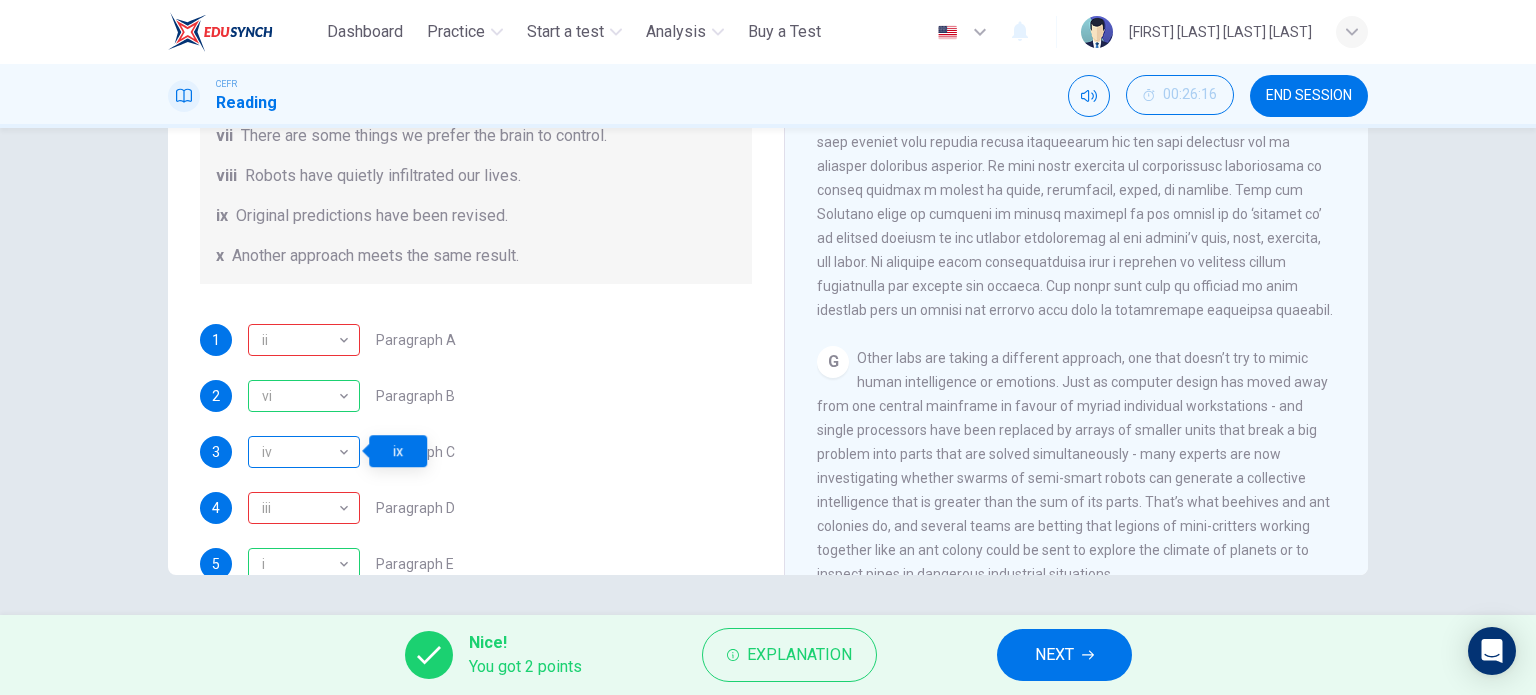 click on "iv" at bounding box center (300, 452) 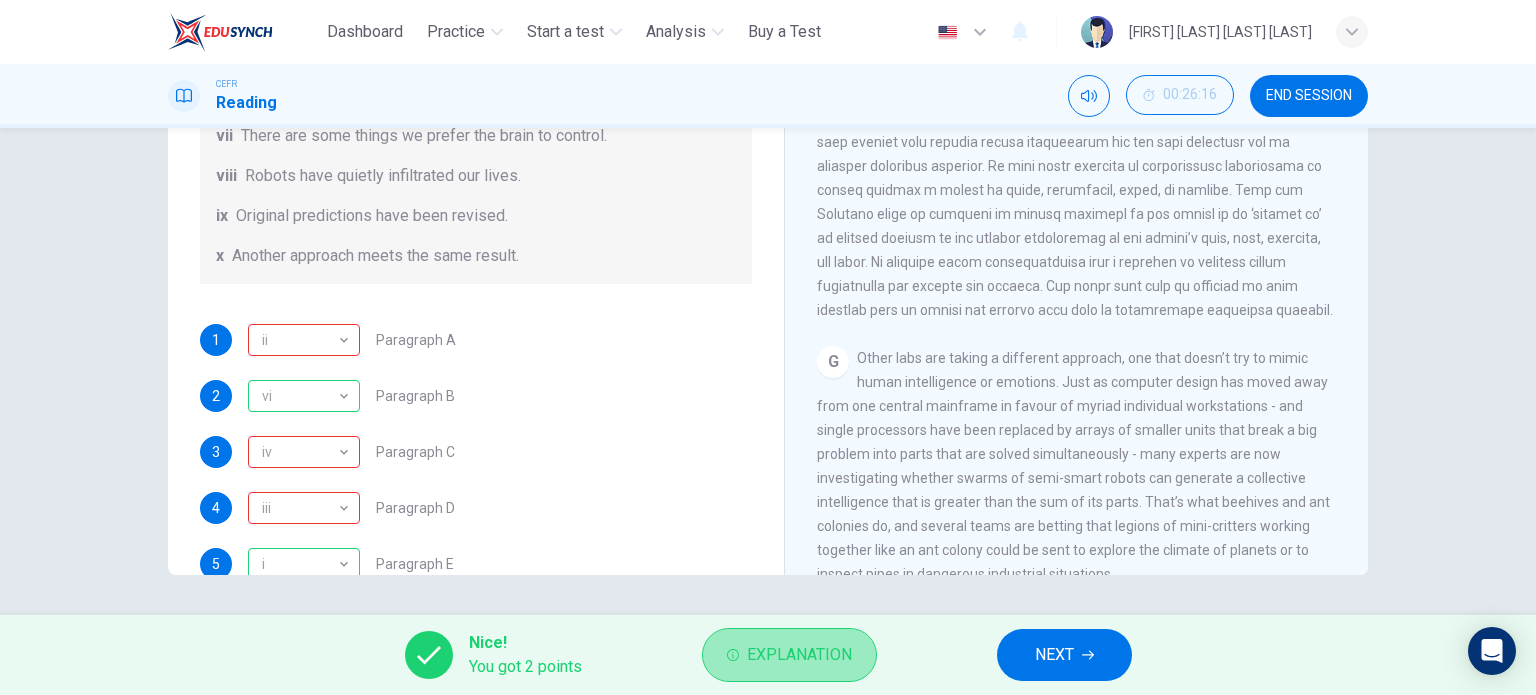 click on "Explanation" at bounding box center [799, 655] 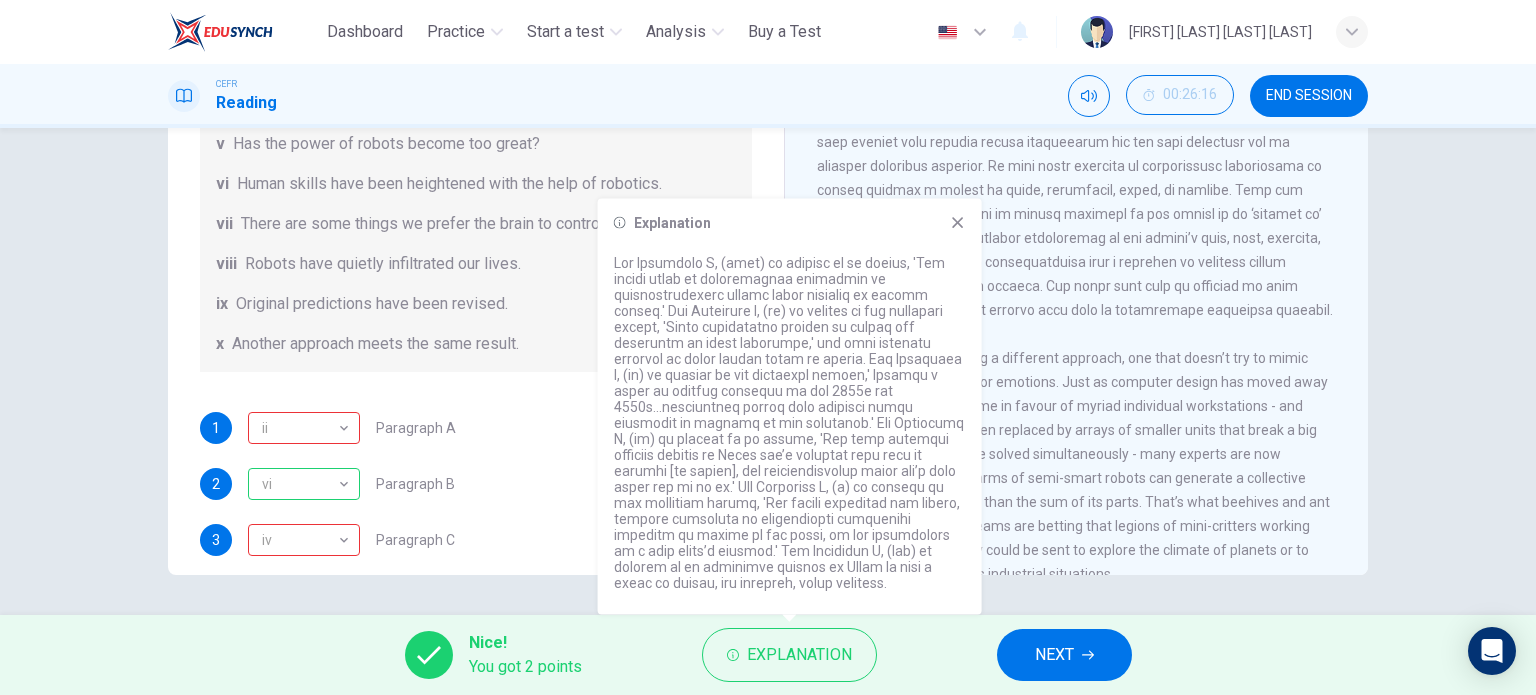 scroll, scrollTop: 200, scrollLeft: 0, axis: vertical 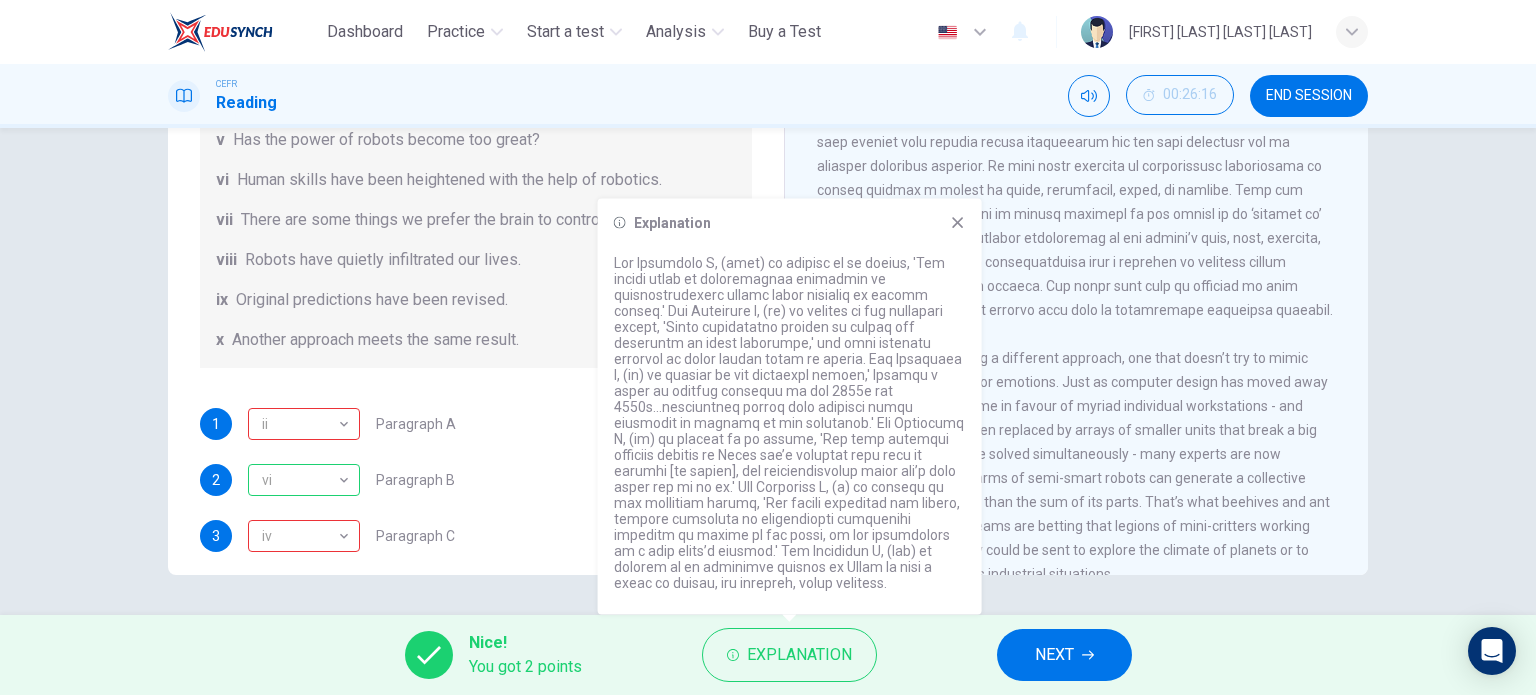 click on "NEXT" at bounding box center [1054, 655] 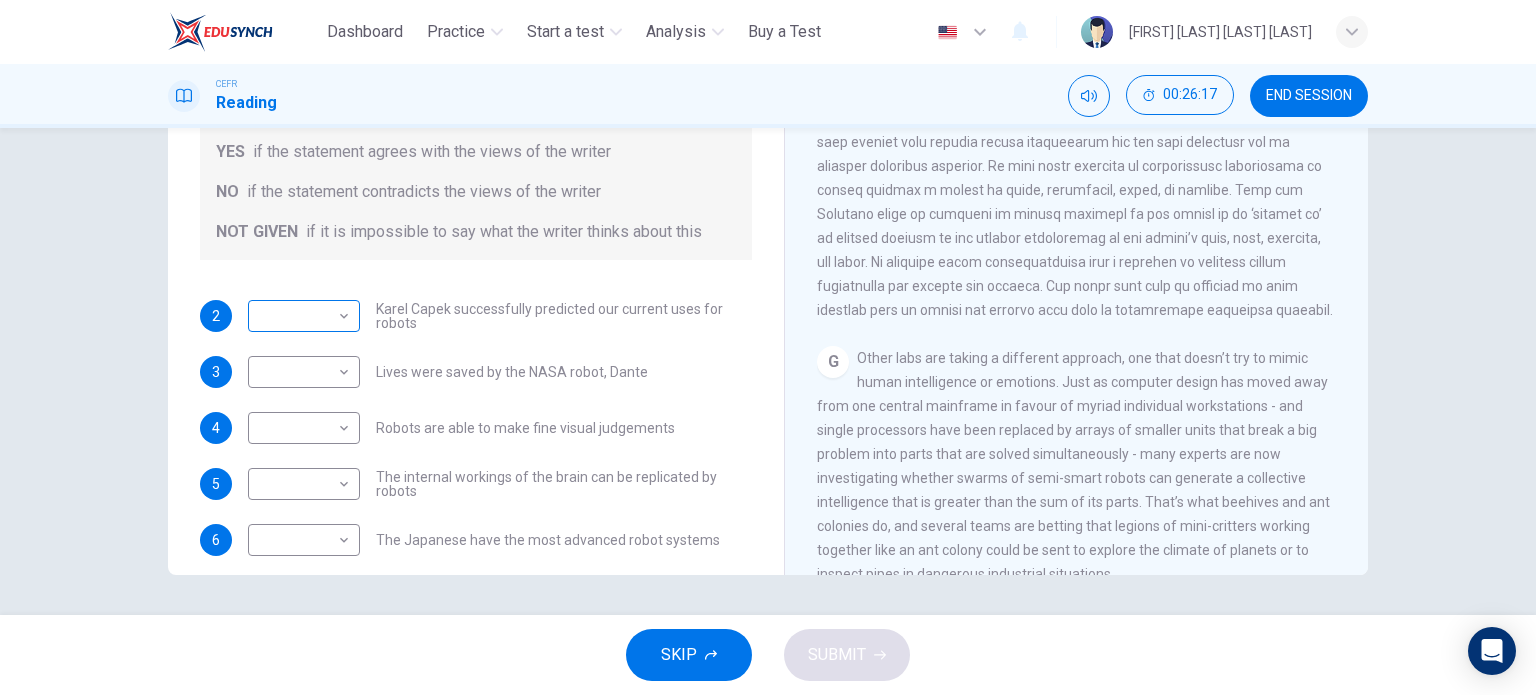 scroll, scrollTop: 0, scrollLeft: 0, axis: both 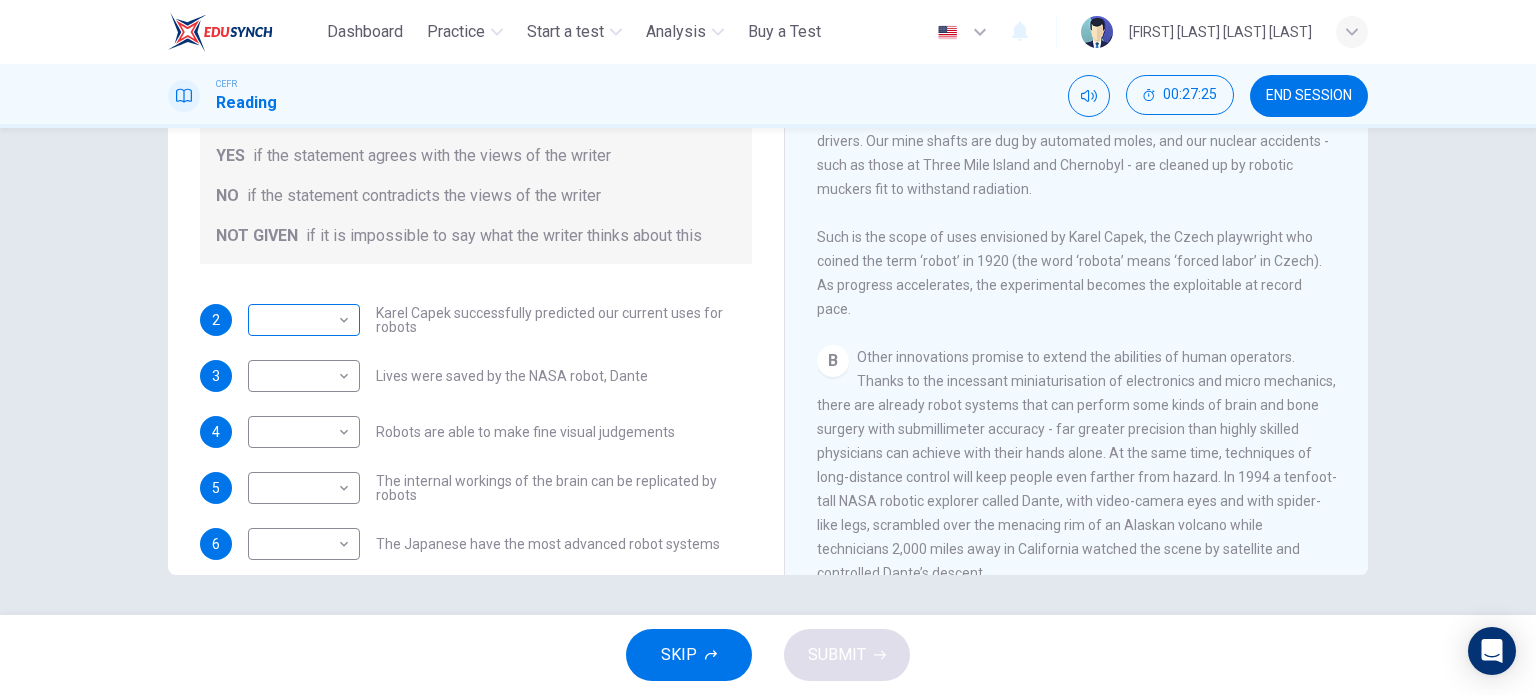 click on "This site uses cookies, as explained in our  Privacy Policy . If you agree to the use of cookies, please click the Accept button and continue to browse our site.   Privacy Policy Accept Dashboard Practice Start a test Analysis Buy a Test English ** ​ [FIRST] [LAST] [LAST] [LAST] CEFR Reading 00:27:25 END SESSION Questions 2 - 6 Do the following statements agree with the information given in the Reading Passage?  In the boxes below, write YES if the statement agrees with the views of the writer NO if the statement contradicts the views of the writer NOT GIVEN if it is impossible to say what the writer thinks about this 2 ​ ​ Karel Capek successfully predicted our current uses for robots 3 ​ ​ Lives were saved by the NASA robot, Dante 4 ​ ​ Robots are able to make fine visual judgements 5 ​ ​ The internal workings of the brain can be replicated by robots 6 ​ ​ The Japanese have the most advanced robot systems Robots CLICK TO ZOOM Click to Zoom 1 A B C D E F G SKIP SUBMIT
Dashboard   2" at bounding box center [768, 347] 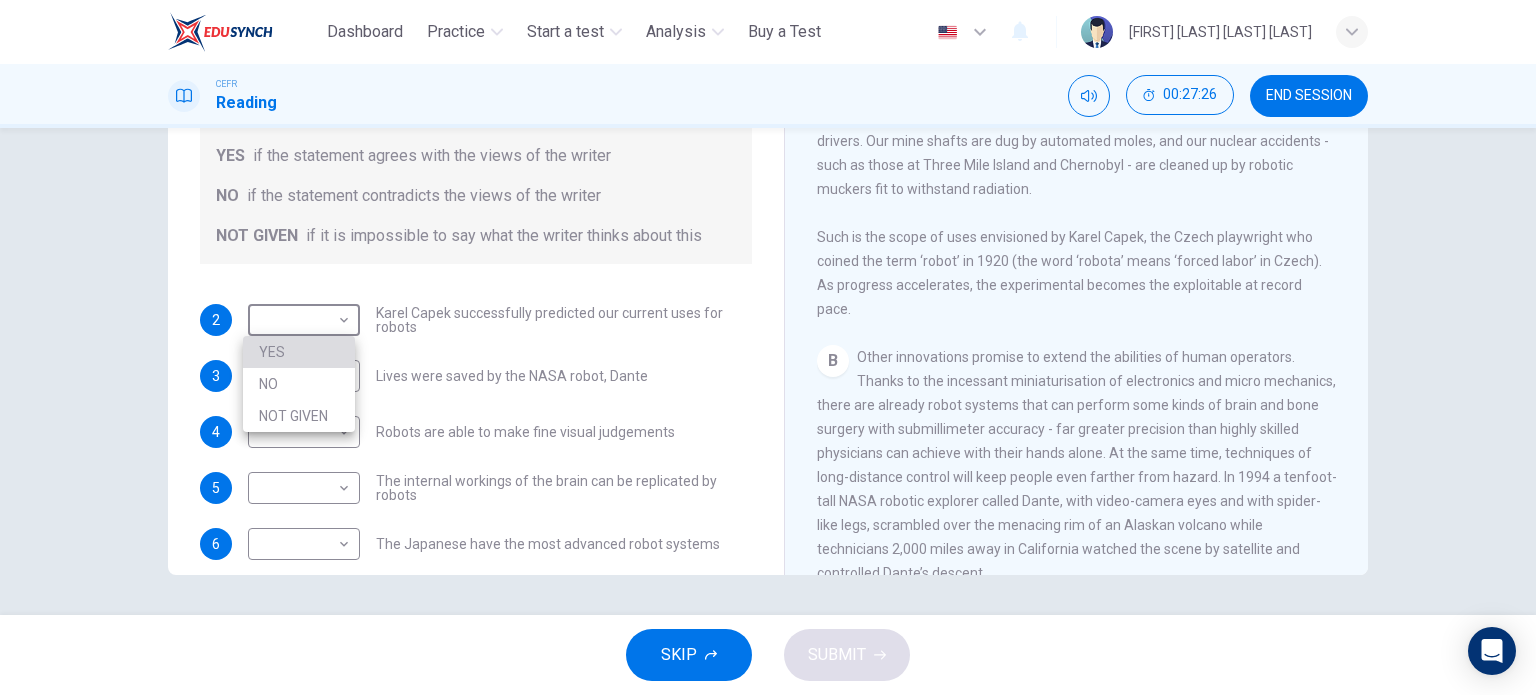 click on "YES" at bounding box center (299, 352) 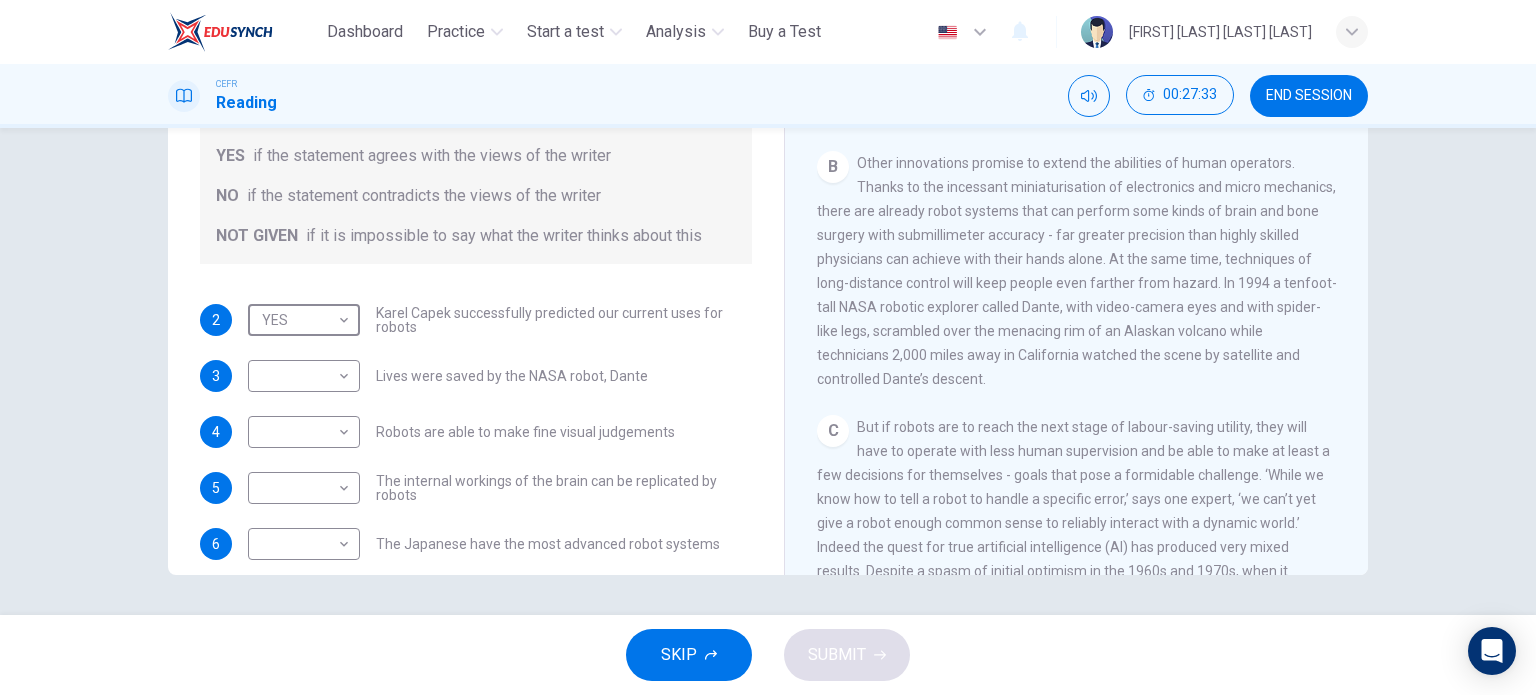 scroll, scrollTop: 700, scrollLeft: 0, axis: vertical 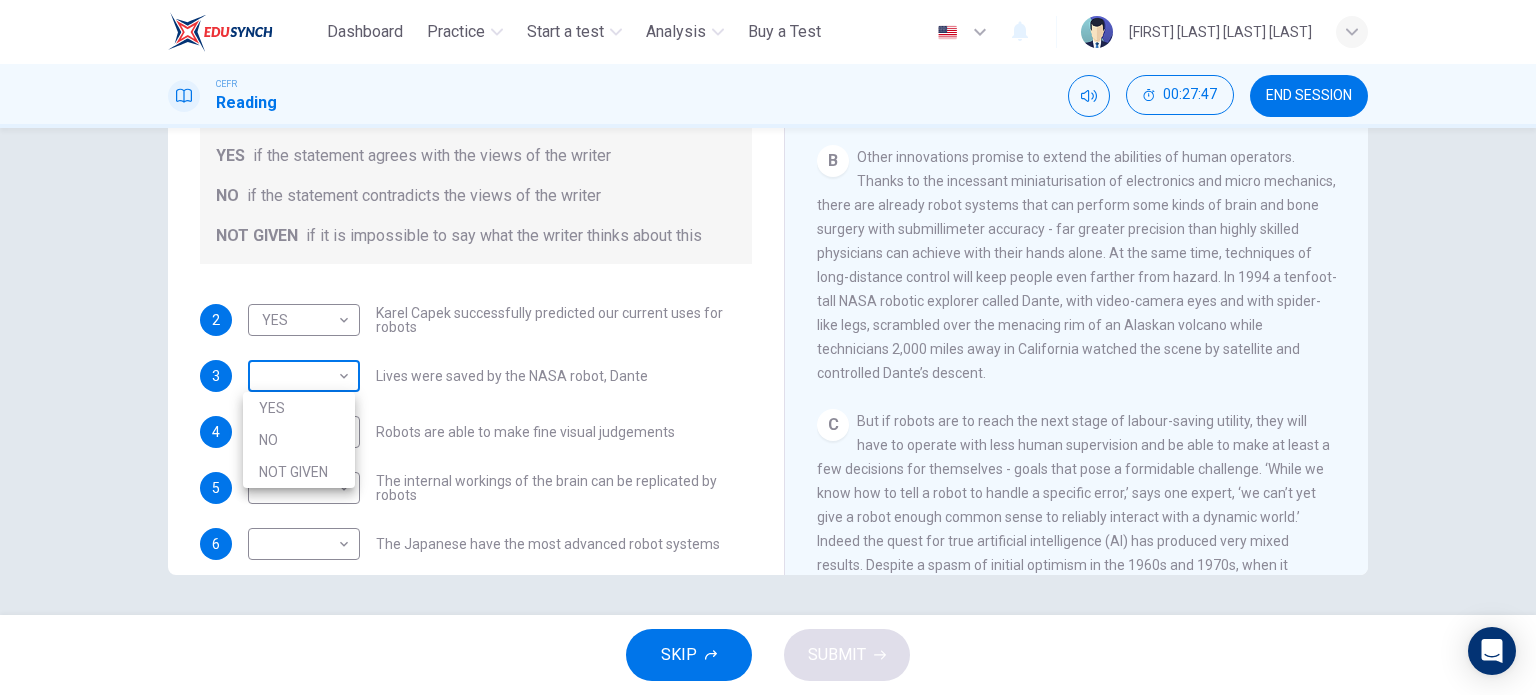 click on "This site uses cookies, as explained in our  Privacy Policy . If you agree to the use of cookies, please click the Accept button and continue to browse our site.   Privacy Policy Accept Dashboard Practice Start a test Analysis Buy a Test English ** ​ [FIRST] [LAST] [LAST] [LAST] CEFR Reading 00:27:47 END SESSION Questions 2 - 6 Do the following statements agree with the information given in the Reading Passage?  In the boxes below, write YES if the statement agrees with the views of the writer NO if the statement contradicts the views of the writer NOT GIVEN if it is impossible to say what the writer thinks about this 2 YES *** ​ Karel Capek successfully predicted our current uses for robots 3 ​ ​ Lives were saved by the NASA robot, Dante 4 ​ ​ Robots are able to make fine visual judgements 5 ​ ​ The internal workings of the brain can be replicated by robots 6 ​ ​ The Japanese have the most advanced robot systems Robots CLICK TO ZOOM Click to Zoom 1 A B C D E F G SKIP SUBMIT
Dashboard" at bounding box center [768, 347] 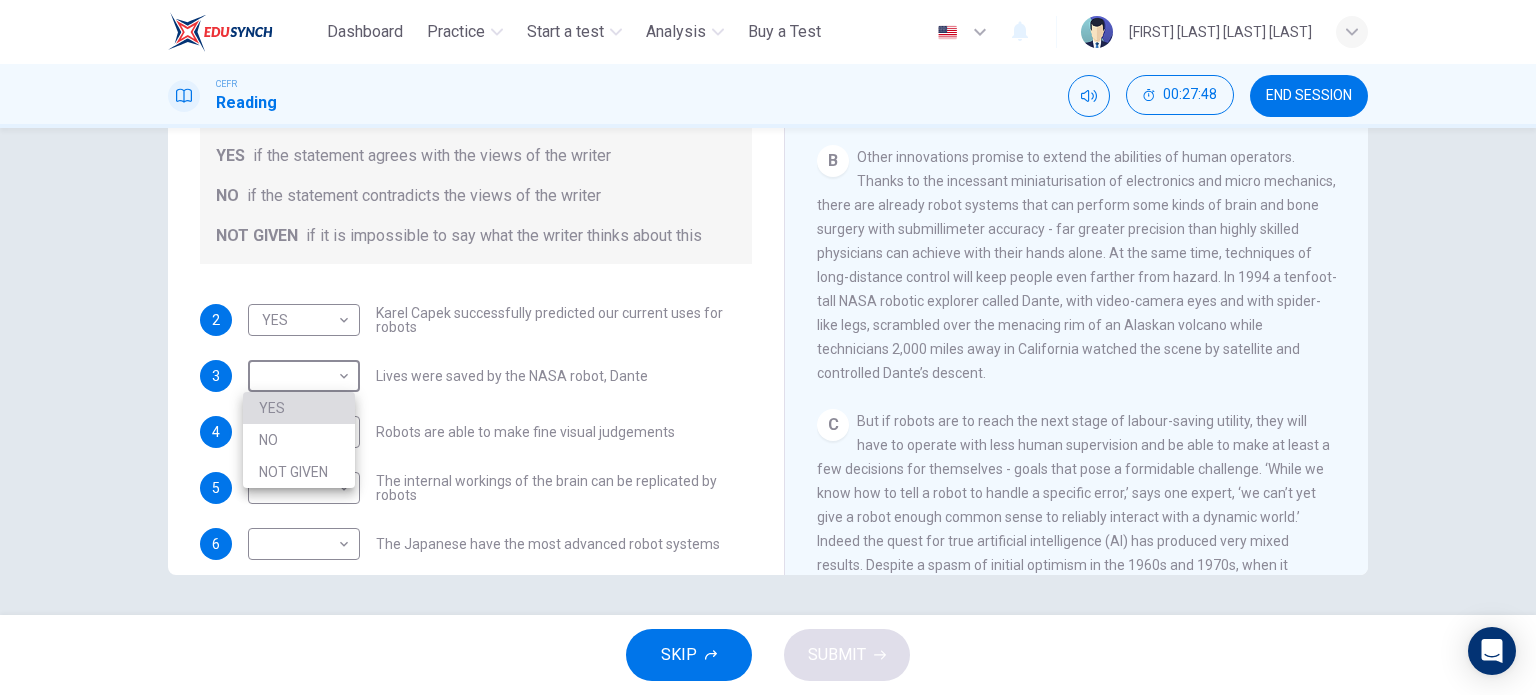 click on "YES" at bounding box center [299, 408] 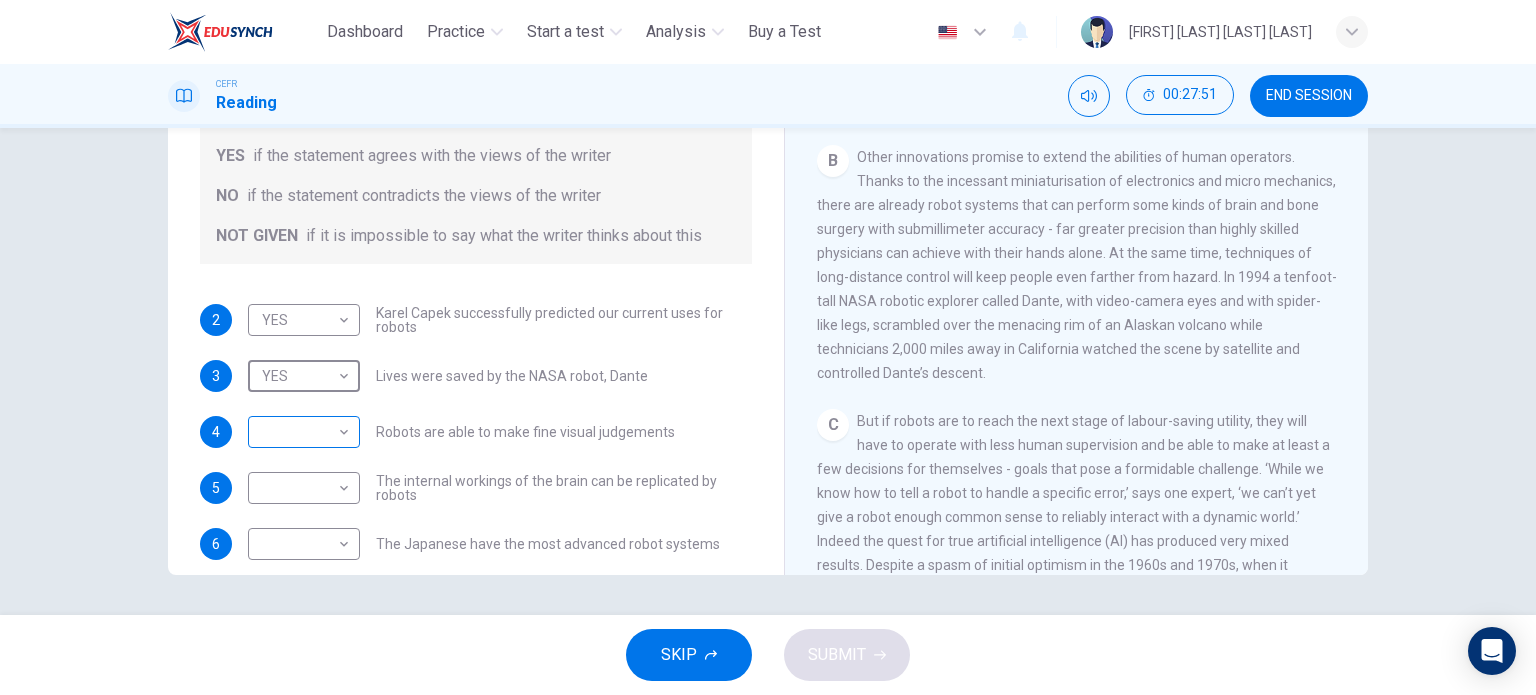 click on "This site uses cookies, as explained in our  Privacy Policy . If you agree to the use of cookies, please click the Accept button and continue to browse our site.   Privacy Policy Accept Dashboard Practice Start a test Analysis Buy a Test English ** ​ [FIRST] [LAST] [LAST] [LAST] CEFR Reading 00:27:51 END SESSION Questions 2 - 6 Do the following statements agree with the information given in the Reading Passage?  In the boxes below, write YES if the statement agrees with the views of the writer NO if the statement contradicts the views of the writer NOT GIVEN if it is impossible to say what the writer thinks about this 2 YES *** ​ Karel Capek successfully predicted our current uses for robots 3 YES *** ​ Lives were saved by the NASA robot, Dante 4 ​ ​ Robots are able to make fine visual judgements 5 ​ ​ The internal workings of the brain can be replicated by robots 6 ​ ​ The Japanese have the most advanced robot systems Robots CLICK TO ZOOM Click to Zoom 1 A B C D E F G SKIP SUBMIT
2" at bounding box center [768, 347] 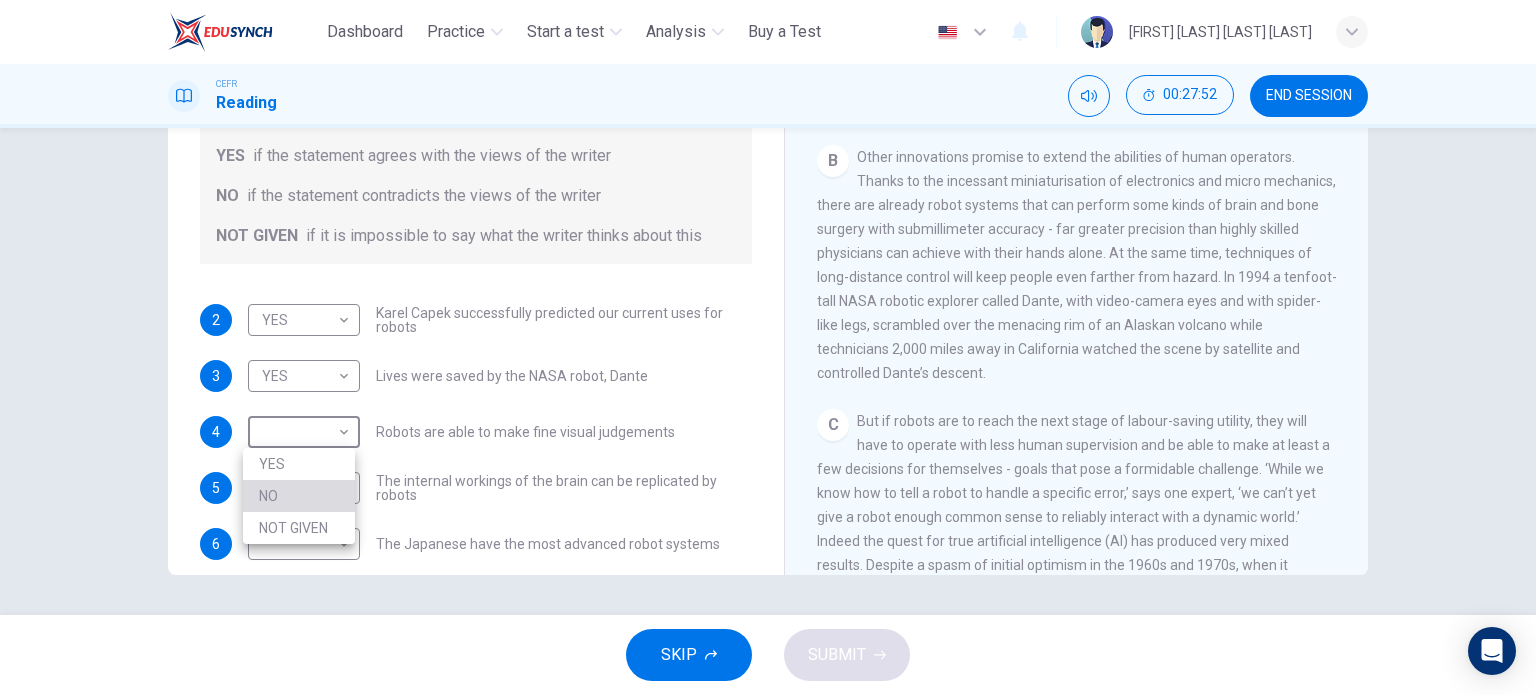 click on "NO" at bounding box center (299, 496) 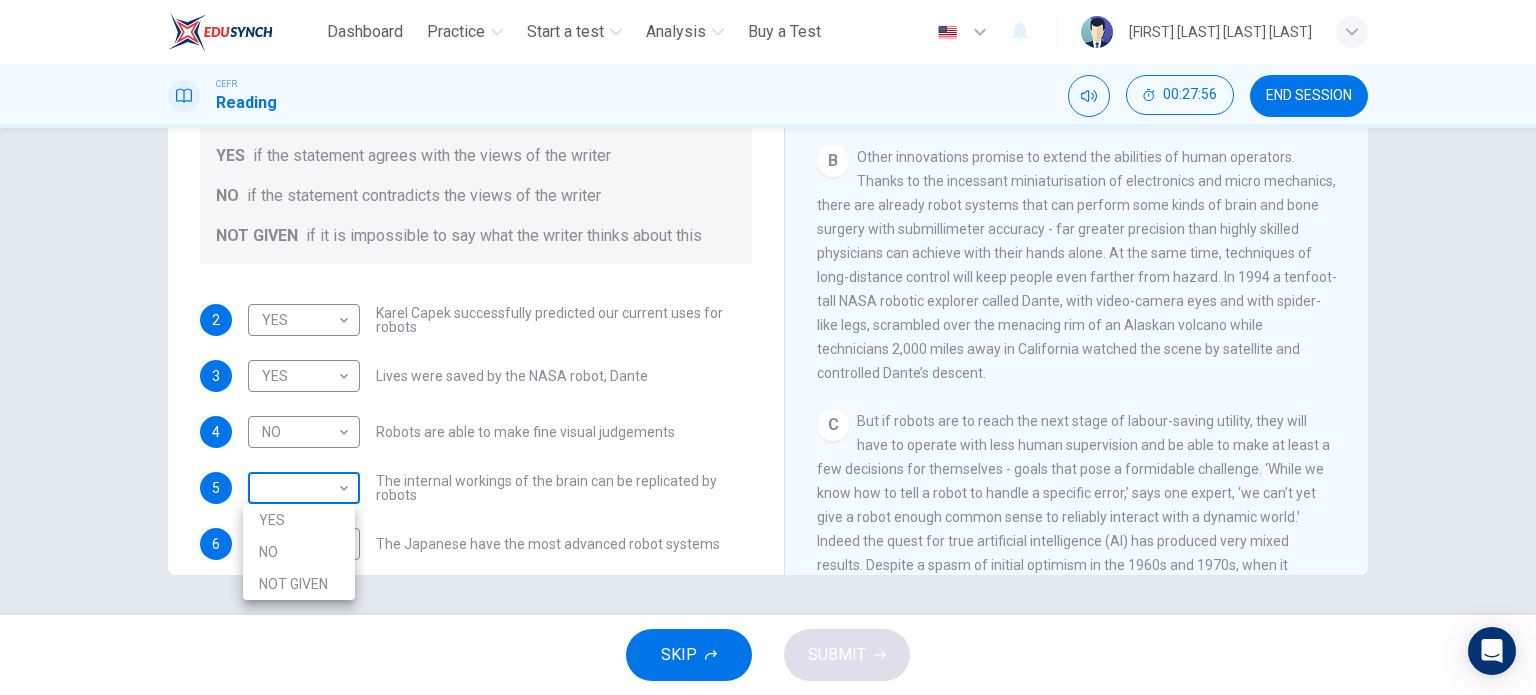 click on "This site uses cookies, as explained in our  Privacy Policy . If you agree to the use of cookies, please click the Accept button and continue to browse our site.   Privacy Policy Accept Dashboard Practice Start a test Analysis Buy a Test English ** ​ [FIRST] [LAST] [LAST] [LAST] CEFR Reading 00:27:56 END SESSION Questions 2 - 6 Do the following statements agree with the information given in the Reading Passage?  In the boxes below, write YES if the statement agrees with the views of the writer NO if the statement contradicts the views of the writer NOT GIVEN if it is impossible to say what the writer thinks about this 2 YES *** ​ Karel Capek successfully predicted our current uses for robots 3 YES *** ​ Lives were saved by the NASA robot, Dante 4 NO ** ​ Robots are able to make fine visual judgements 5 ​ ​ The internal workings of the brain can be replicated by robots 6 ​ ​ The Japanese have the most advanced robot systems Robots CLICK TO ZOOM Click to Zoom 1 A B C D E F G SKIP SUBMIT
2" at bounding box center [768, 347] 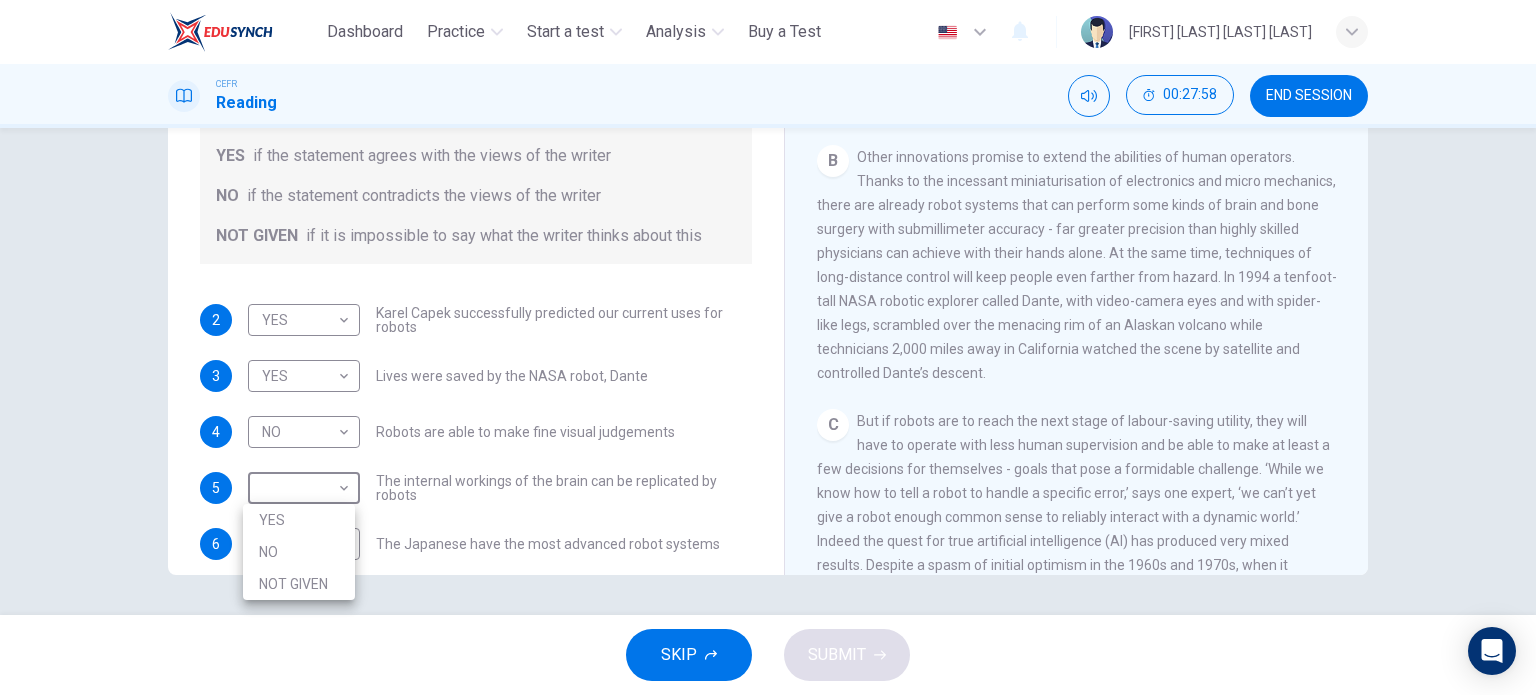 click on "NO" at bounding box center [299, 552] 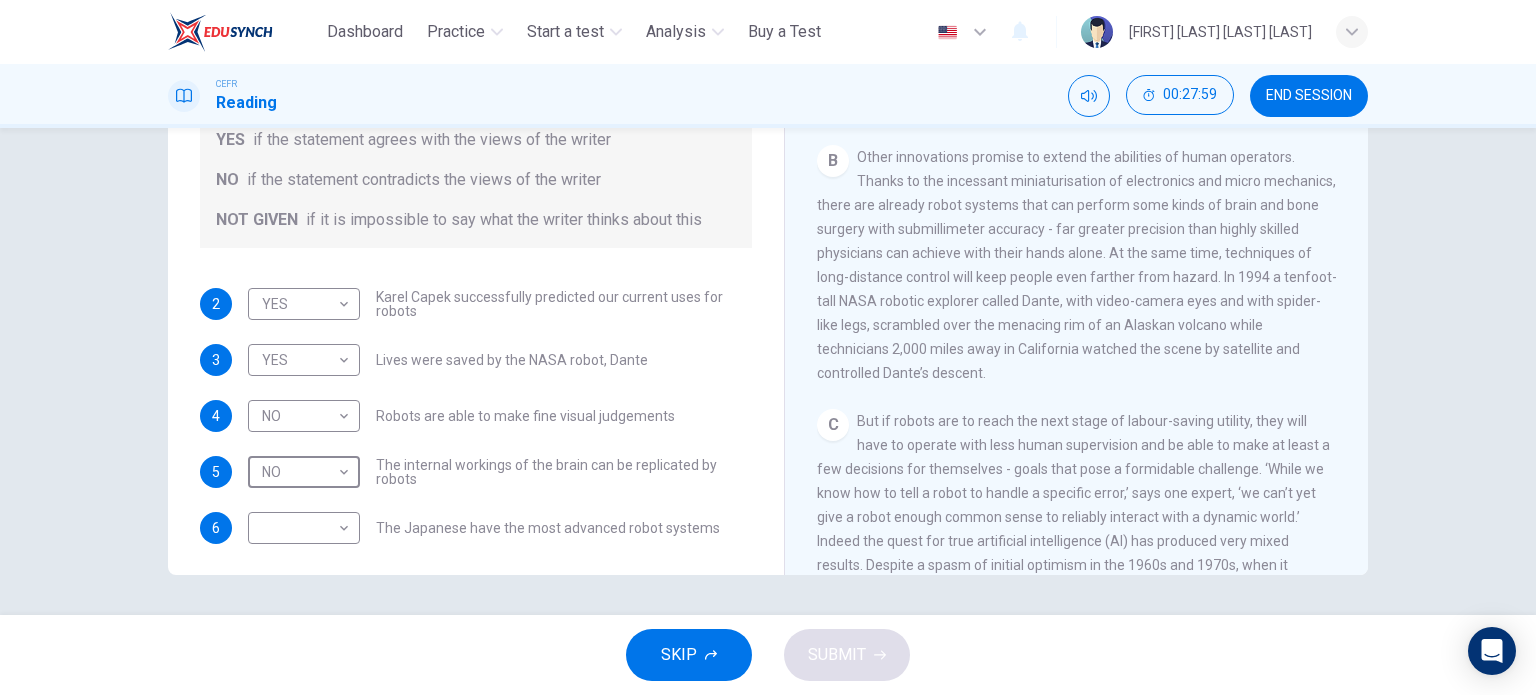 scroll, scrollTop: 24, scrollLeft: 0, axis: vertical 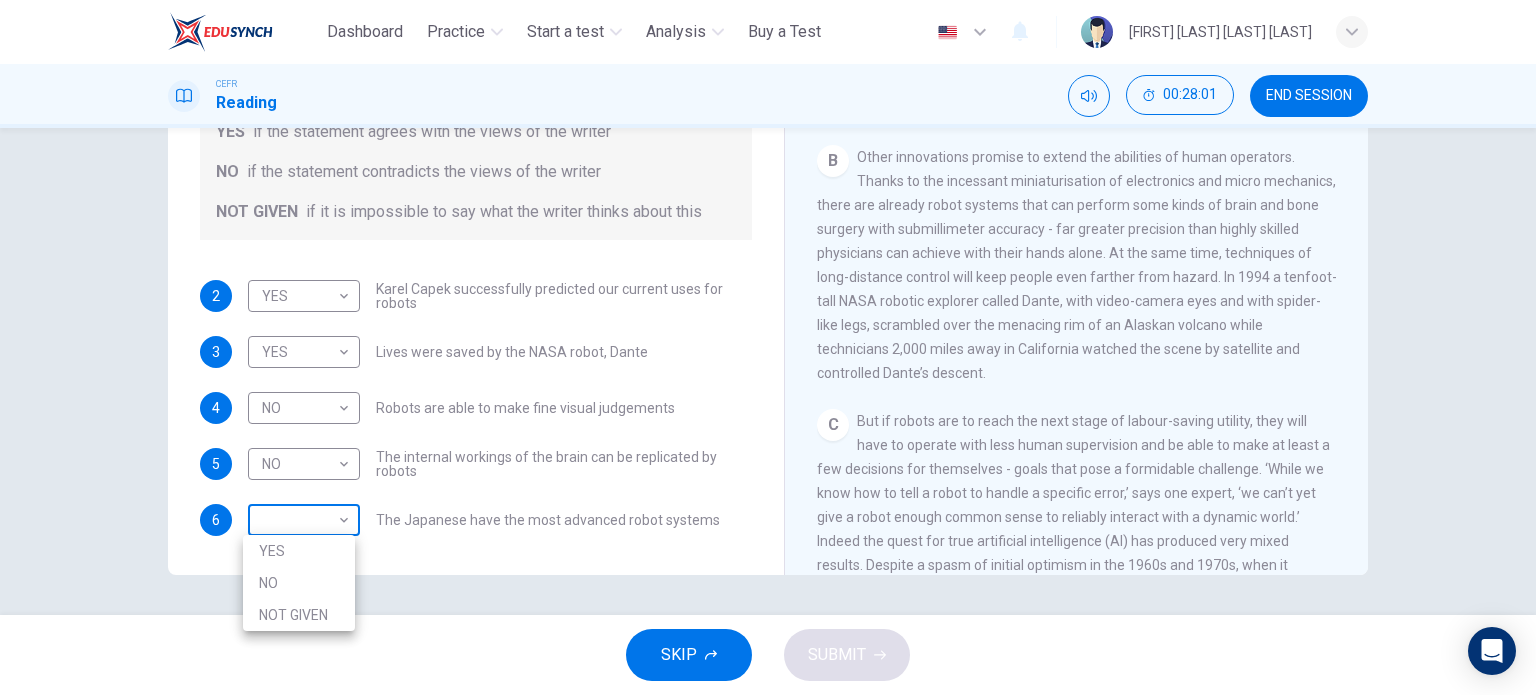 click on "This site uses cookies, as explained in our  Privacy Policy . If you agree to the use of cookies, please click the Accept button and continue to browse our site.   Privacy Policy Accept Dashboard Practice Start a test Analysis Buy a Test English ** ​ [FIRST] [LAST] [LAST] [LAST] CEFR Reading 00:28:01 END SESSION Questions 2 - 6 Do the following statements agree with the information given in the Reading Passage?  In the boxes below, write YES if the statement agrees with the views of the writer NO if the statement contradicts the views of the writer NOT GIVEN if it is impossible to say what the writer thinks about this 2 YES *** ​ Karel Capek successfully predicted our current uses for robots 3 YES *** ​ Lives were saved by the NASA robot, Dante 4 NO ** ​ Robots are able to make fine visual judgements 5 NO ** ​ The internal workings of the brain can be replicated by robots 6 ​ ​ The Japanese have the most advanced robot systems Robots CLICK TO ZOOM Click to Zoom 1 A B C D E F G SKIP SUBMIT" at bounding box center [768, 347] 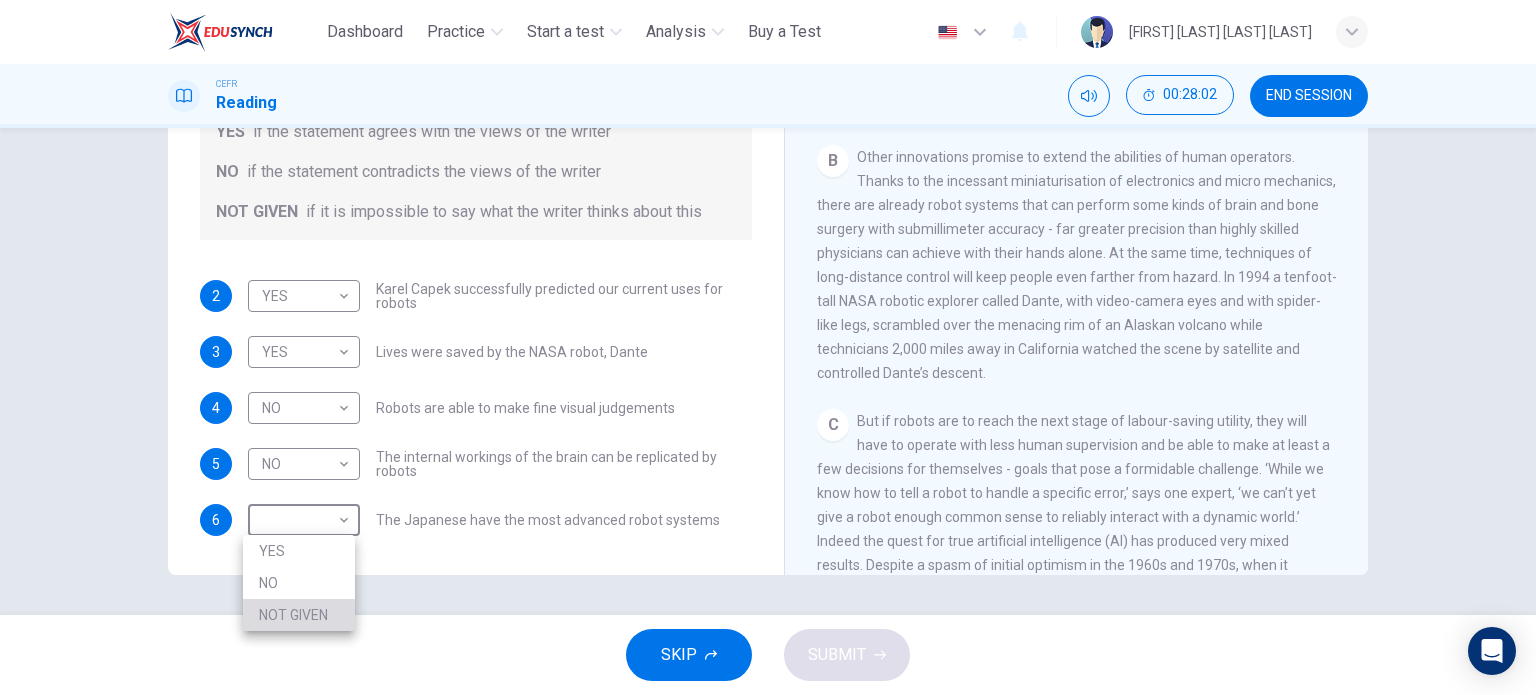 click on "NOT GIVEN" at bounding box center (299, 615) 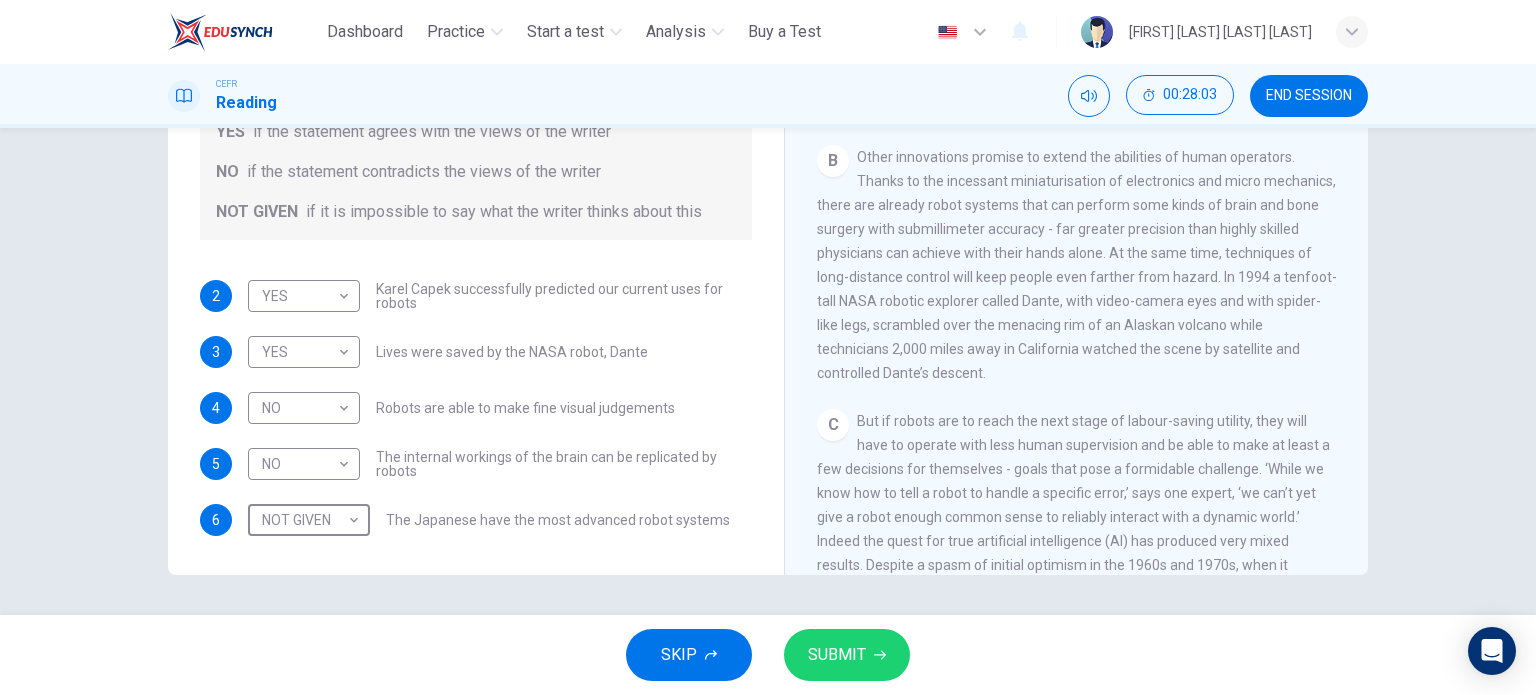 click on "SUBMIT" at bounding box center (847, 655) 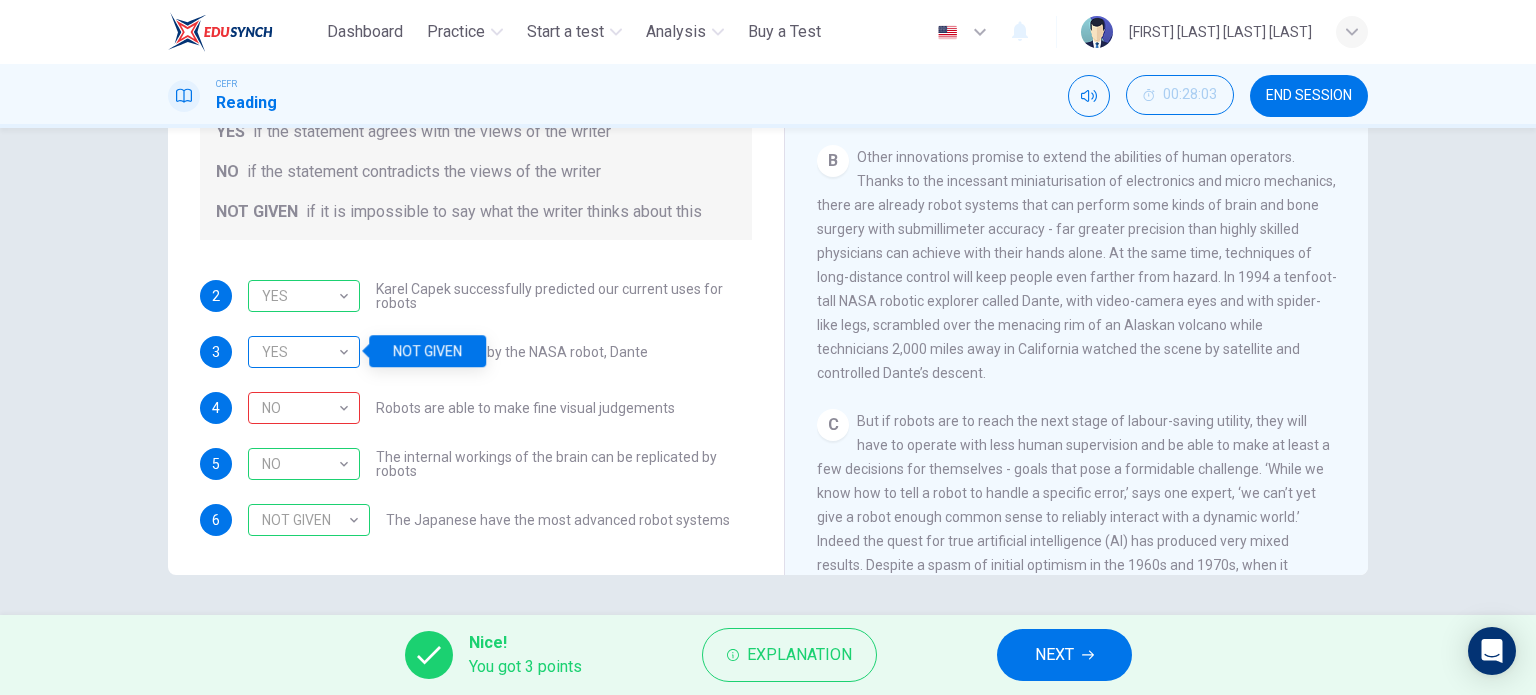 click on "YES" at bounding box center (300, 352) 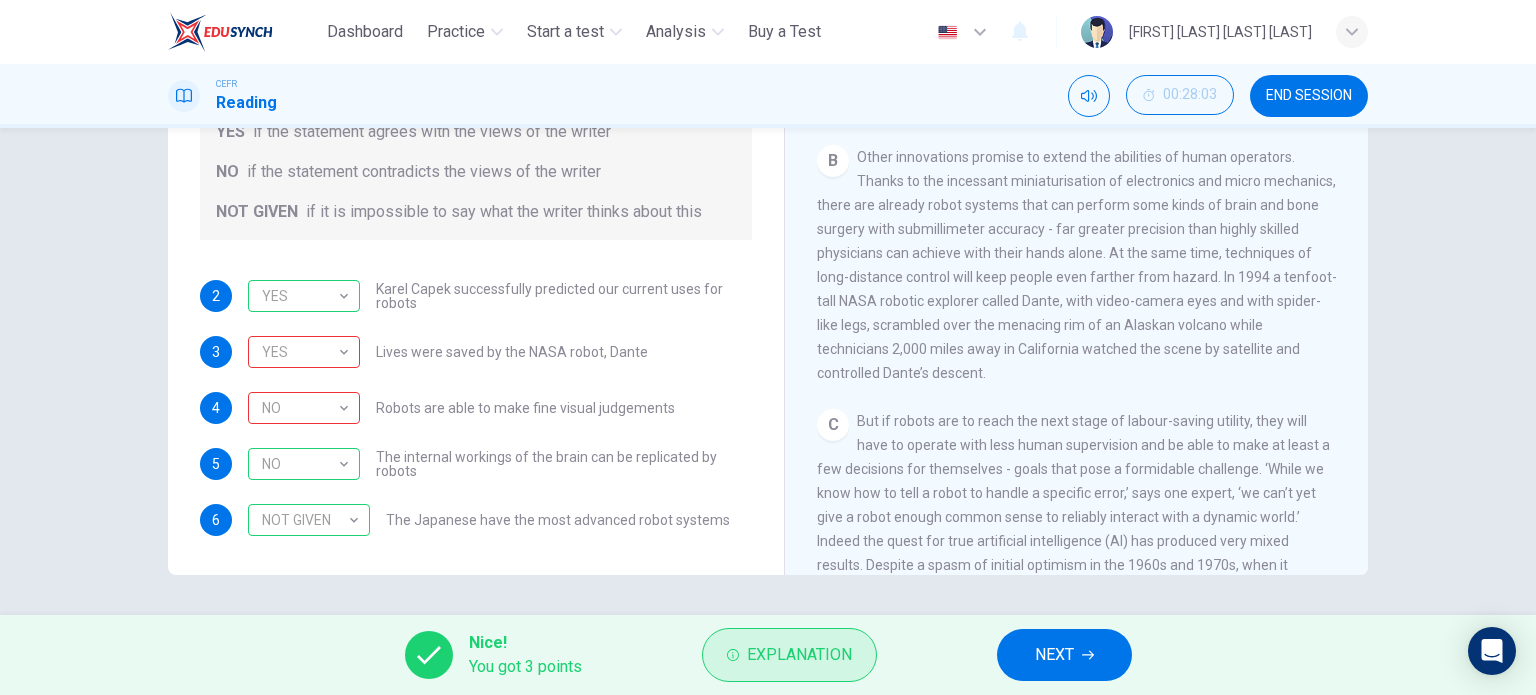 click on "Explanation" at bounding box center (789, 655) 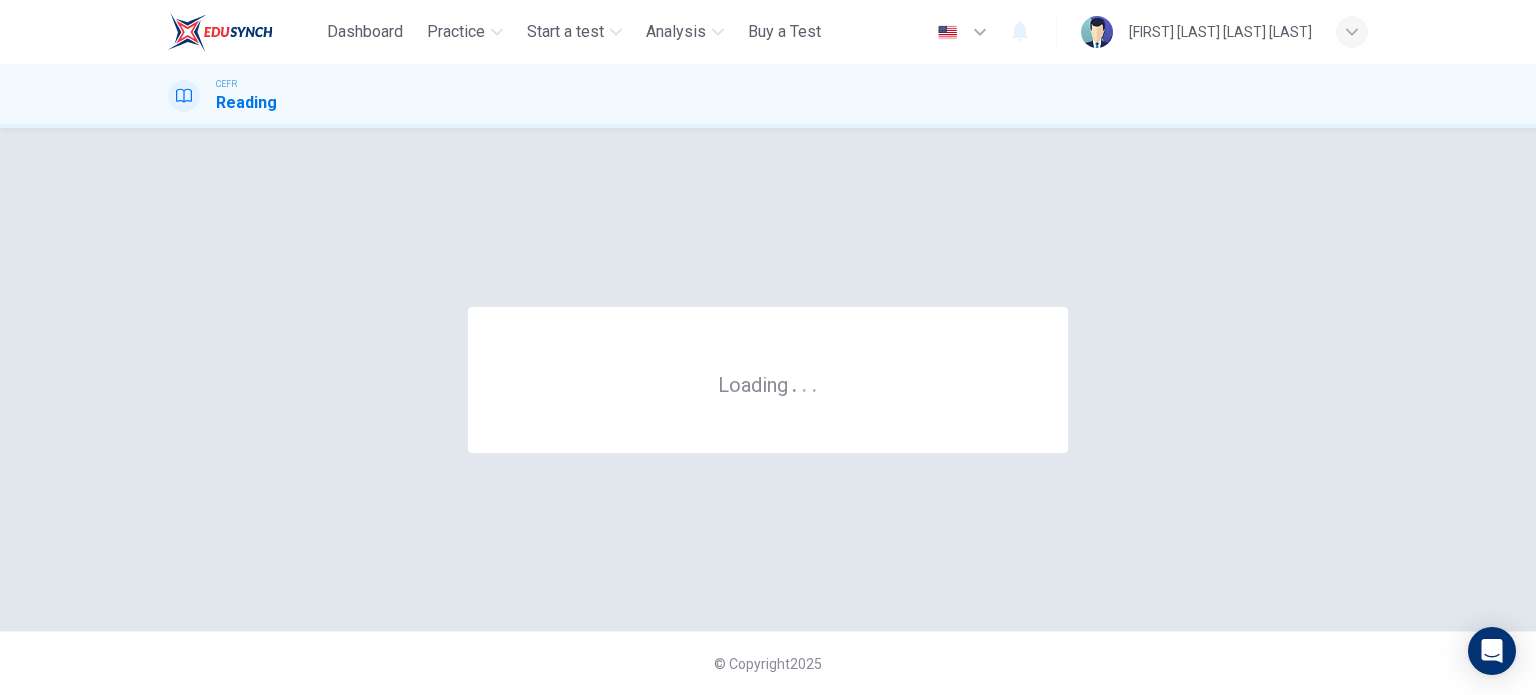 scroll, scrollTop: 0, scrollLeft: 0, axis: both 